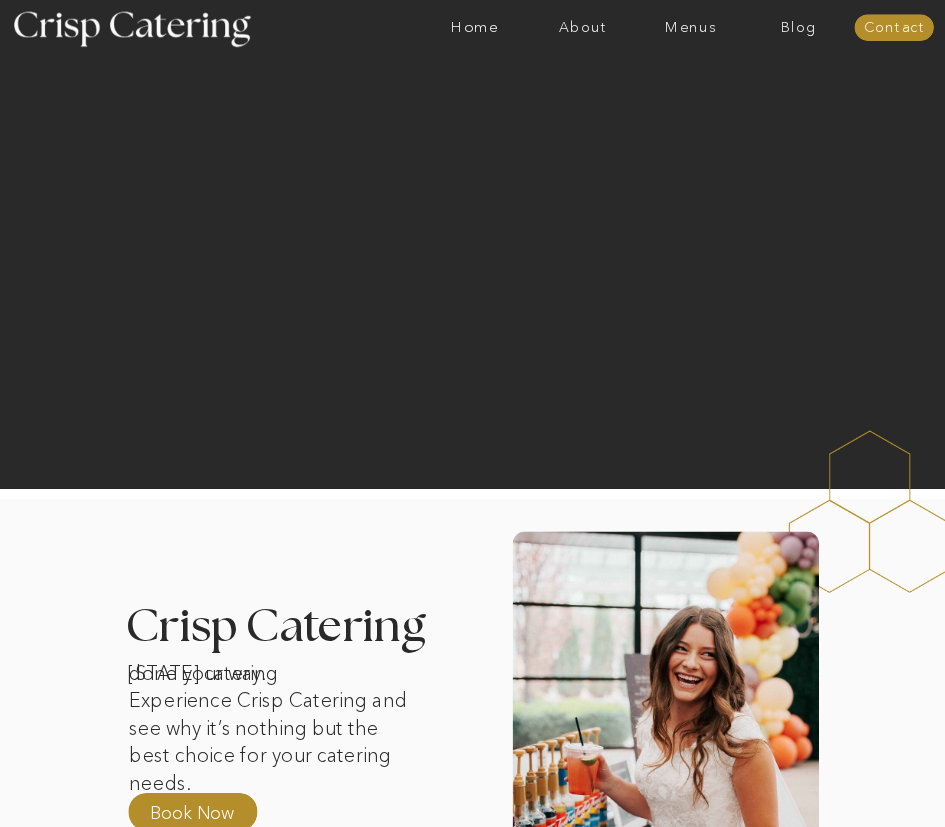 scroll, scrollTop: 0, scrollLeft: 0, axis: both 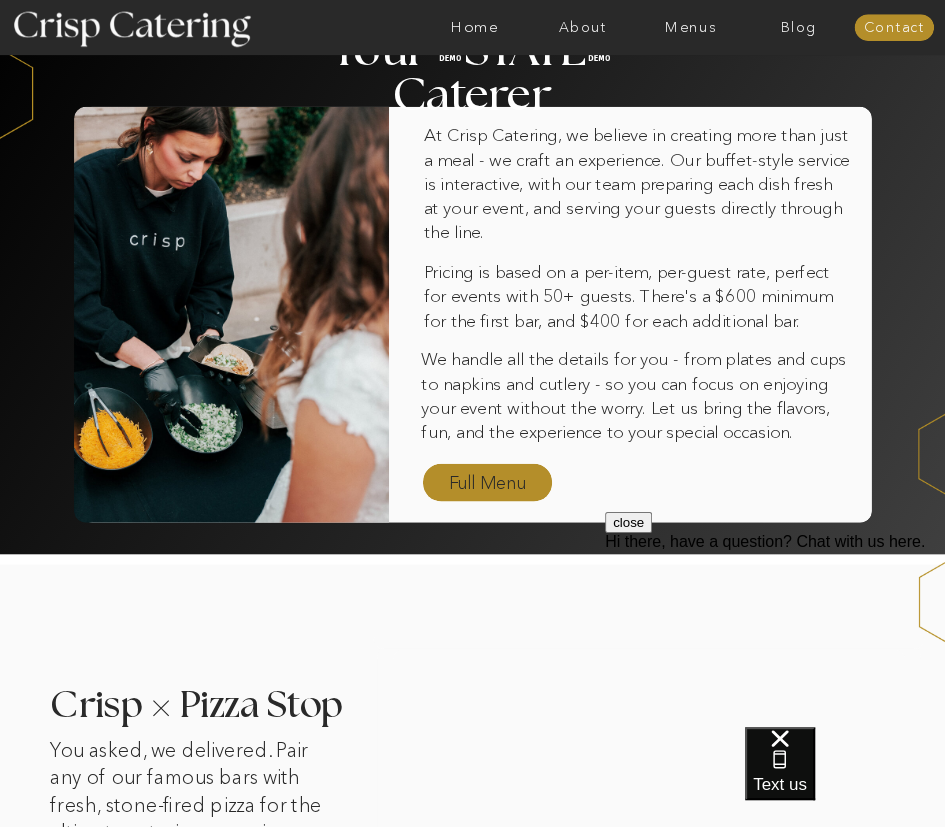 click on "Full Menu" at bounding box center [487, 484] 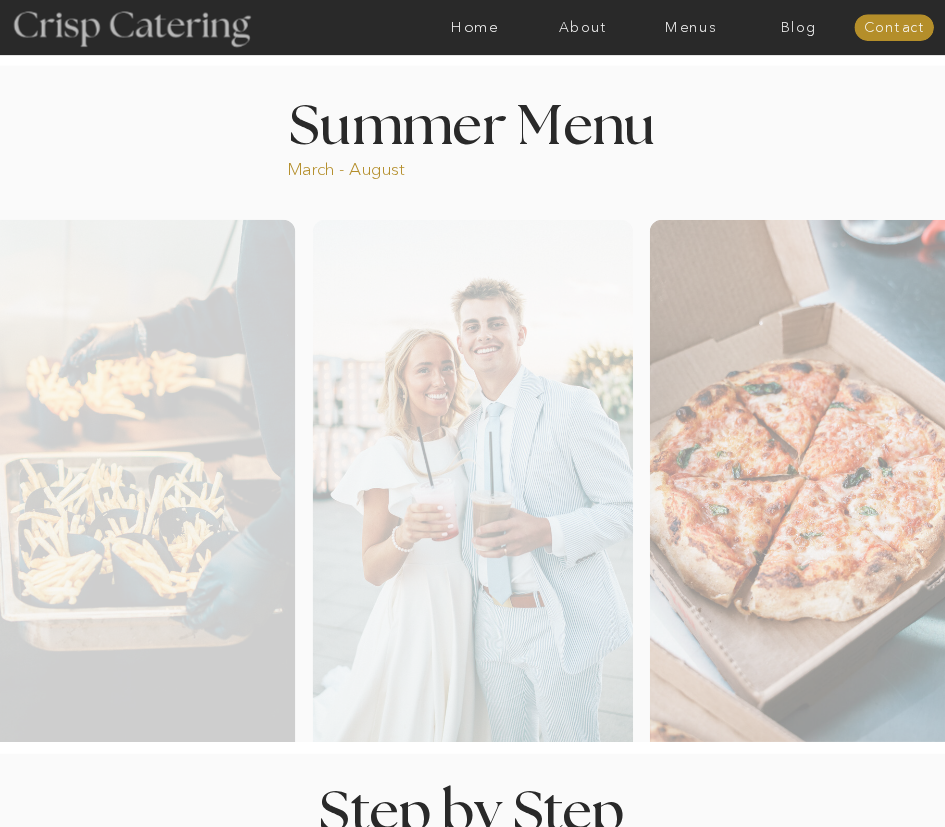 scroll, scrollTop: 0, scrollLeft: 0, axis: both 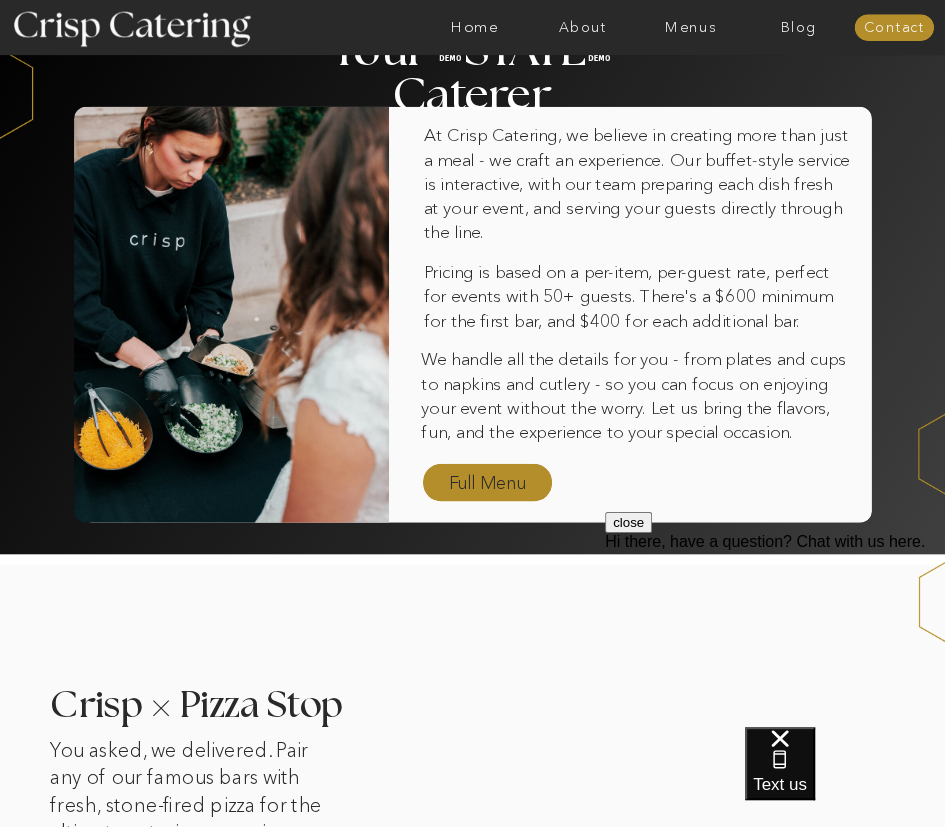 click on "Full Menu" at bounding box center [487, 484] 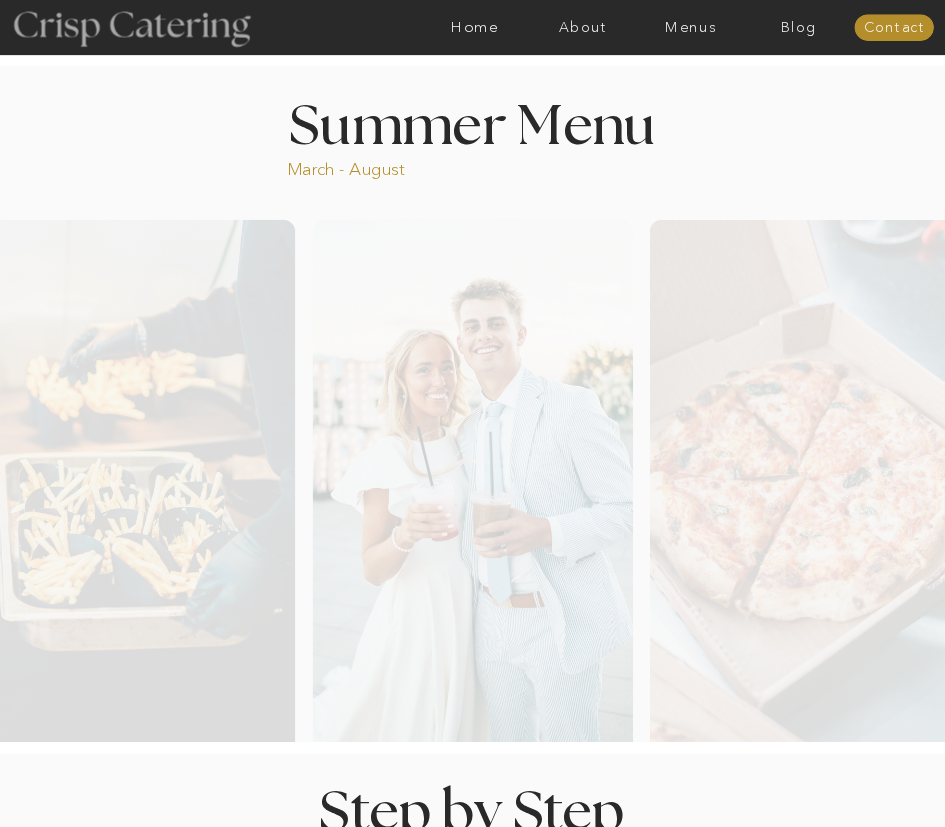 scroll, scrollTop: 0, scrollLeft: 0, axis: both 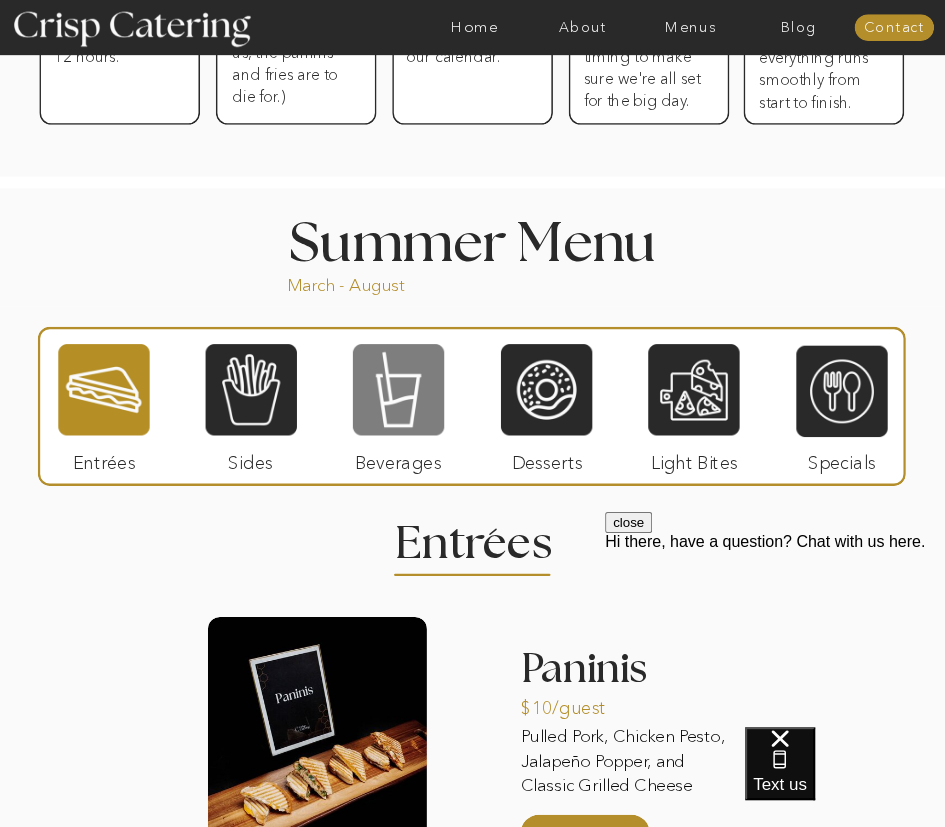 click at bounding box center [398, 389] 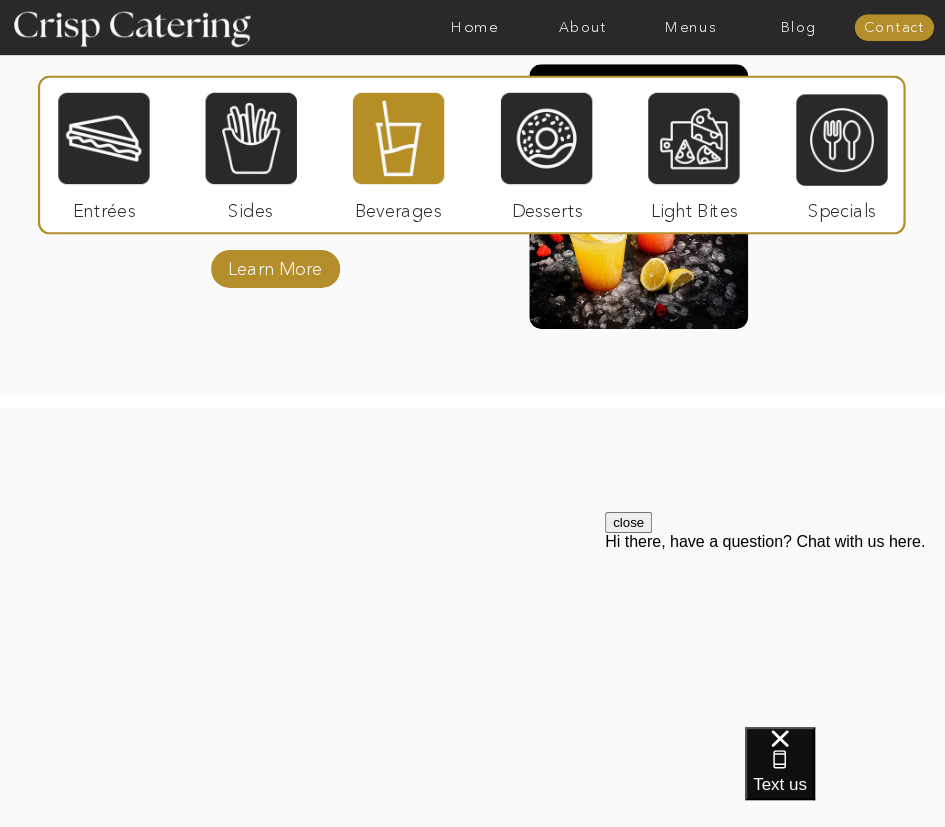scroll, scrollTop: 2024, scrollLeft: 0, axis: vertical 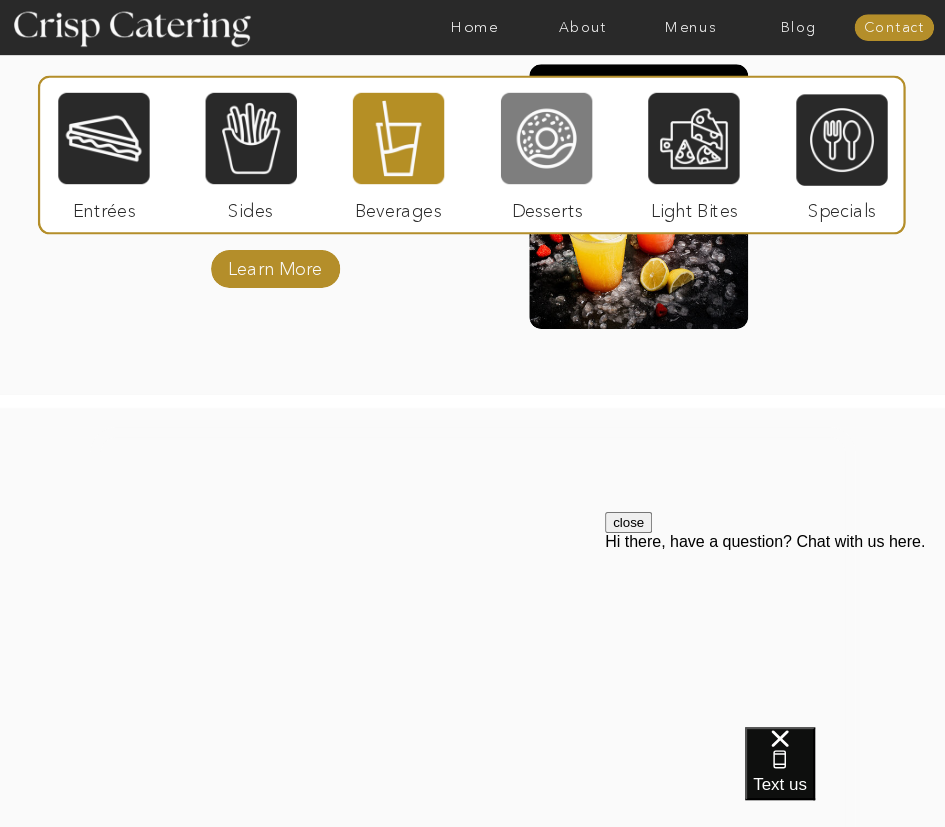 click at bounding box center (546, 138) 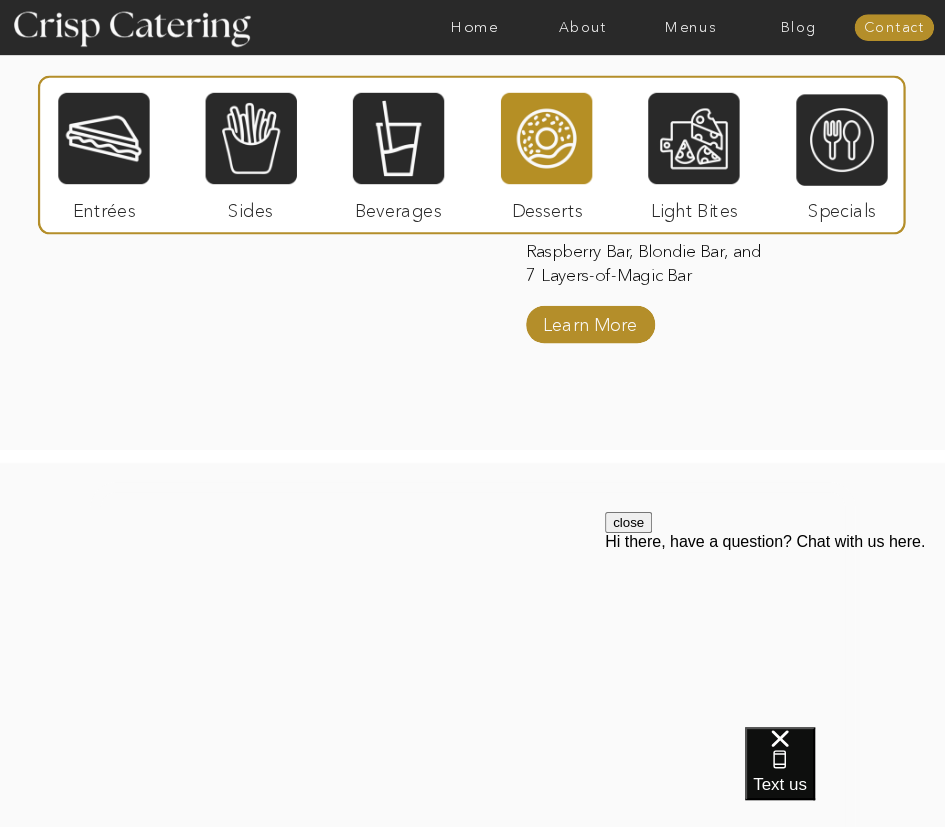 scroll, scrollTop: 2178, scrollLeft: 0, axis: vertical 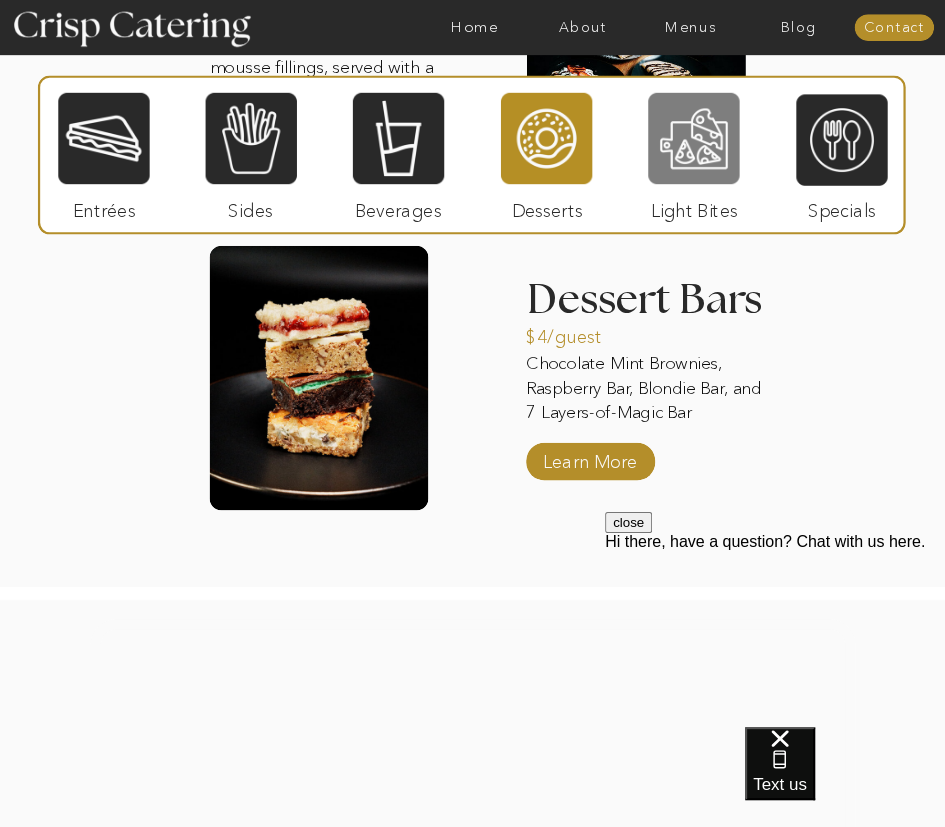 click at bounding box center (693, 138) 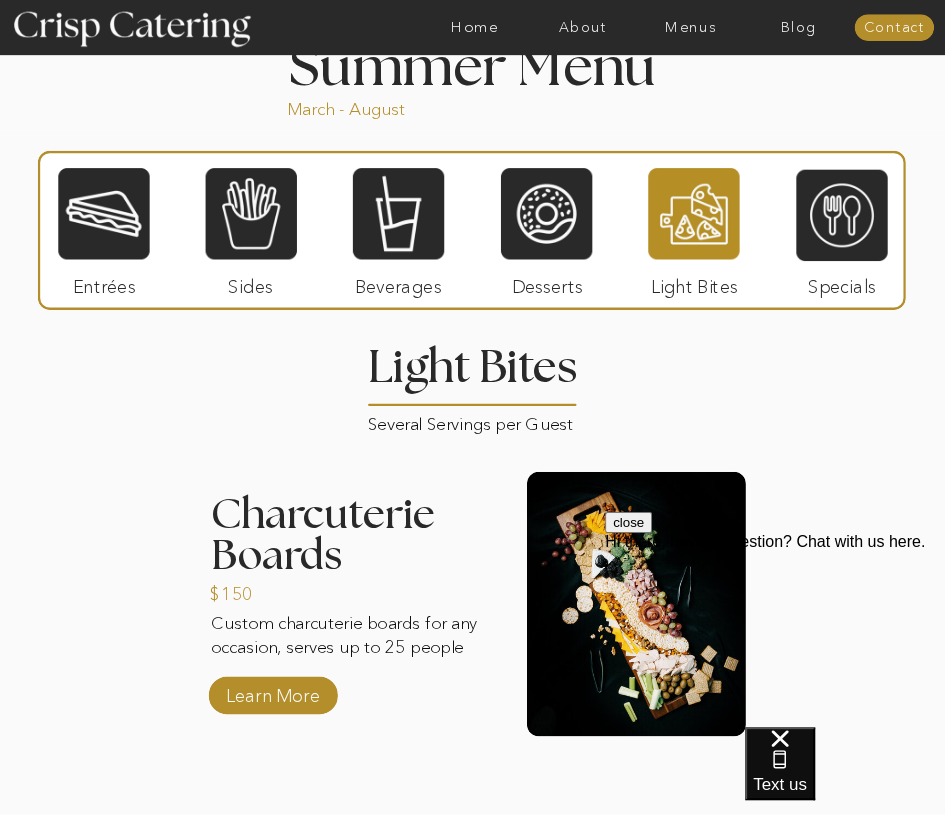 scroll, scrollTop: 1316, scrollLeft: 0, axis: vertical 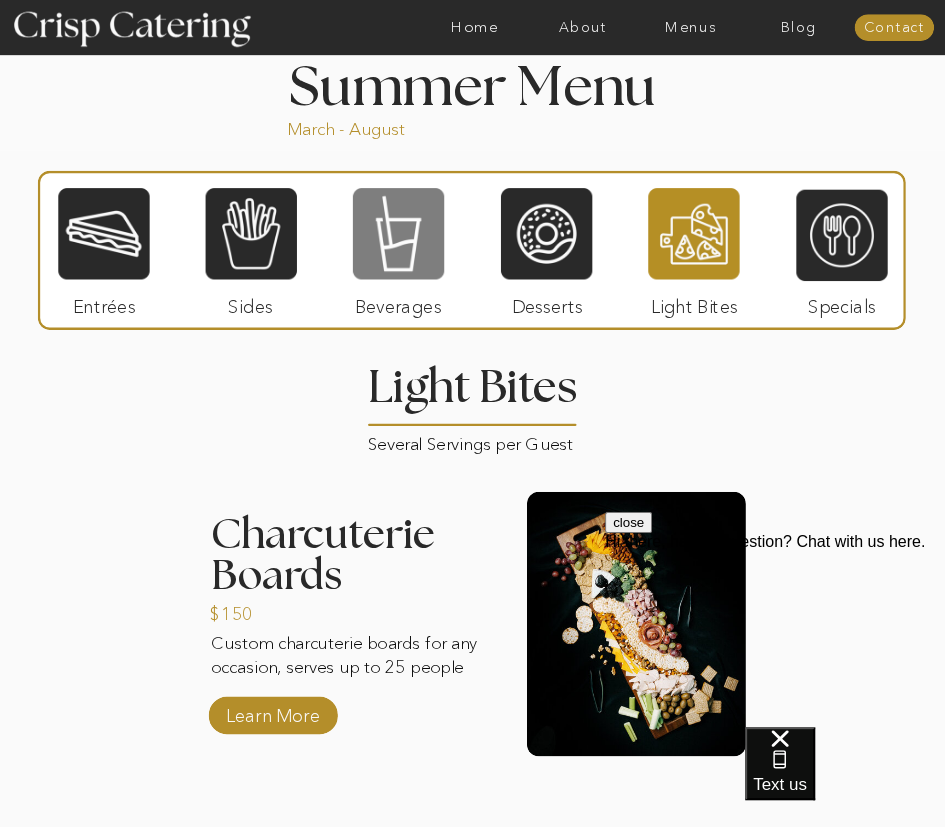 click at bounding box center [398, 233] 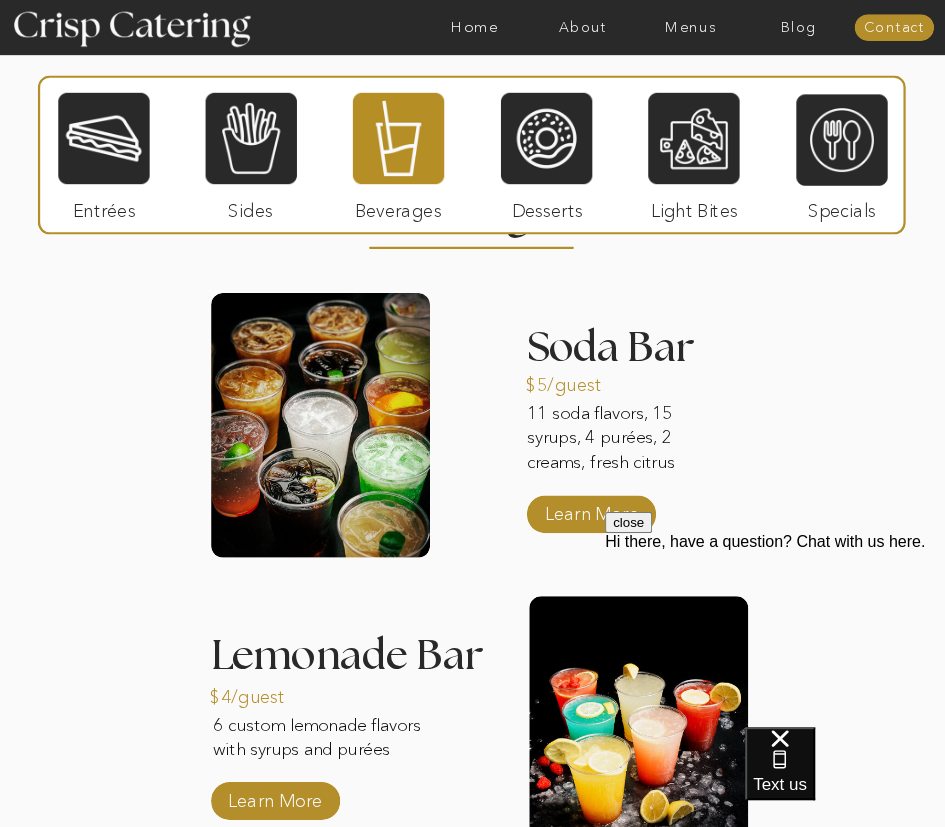 scroll, scrollTop: 1494, scrollLeft: 0, axis: vertical 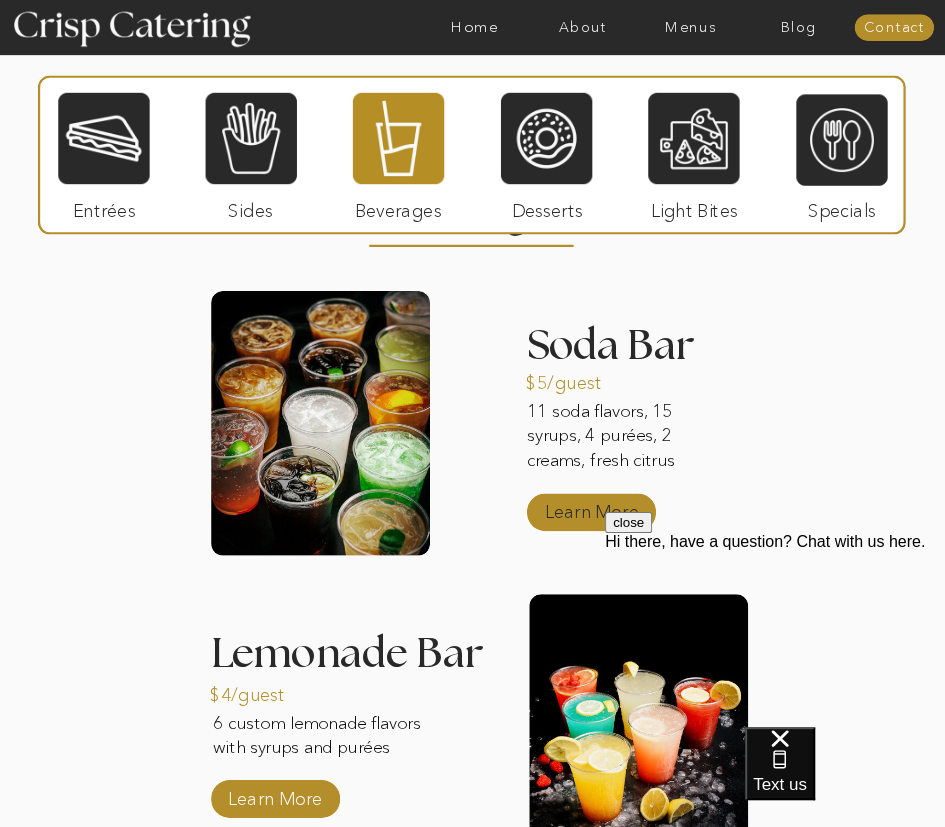click on "Learn More" at bounding box center (591, 508) 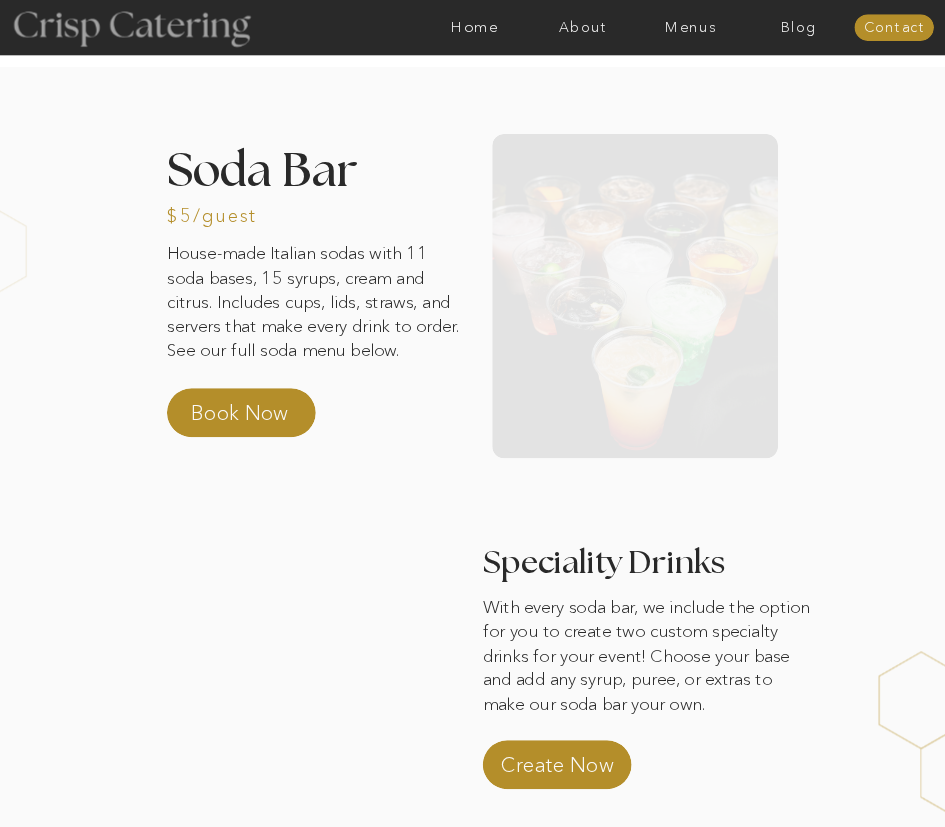 scroll, scrollTop: 0, scrollLeft: 0, axis: both 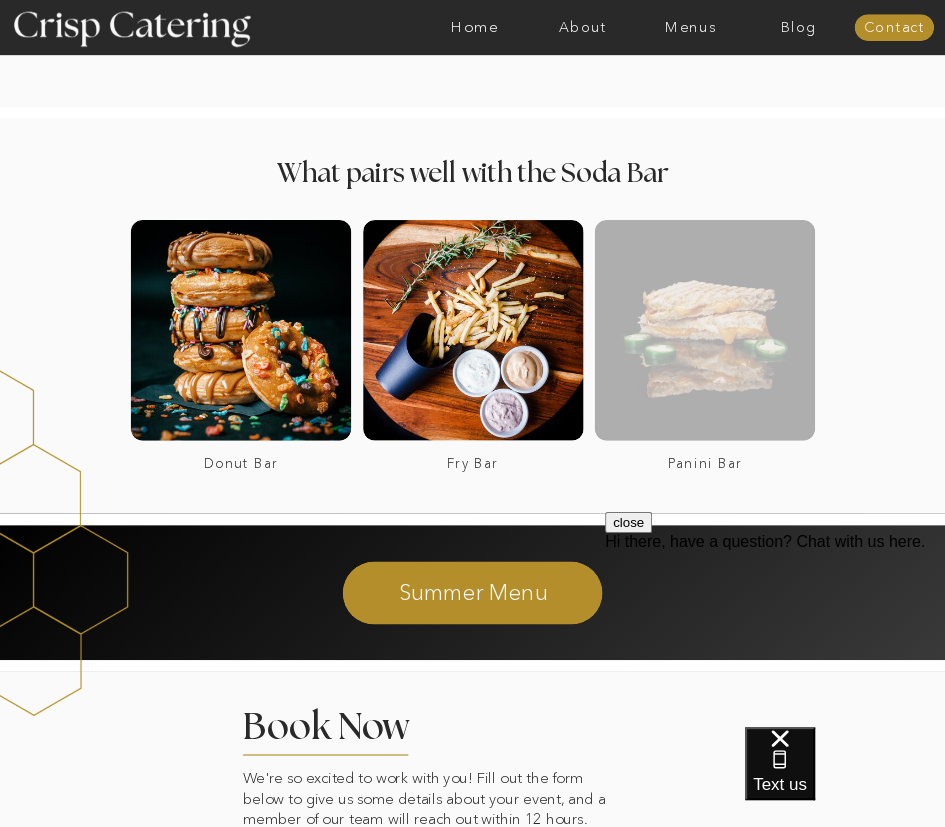 click at bounding box center [705, 330] 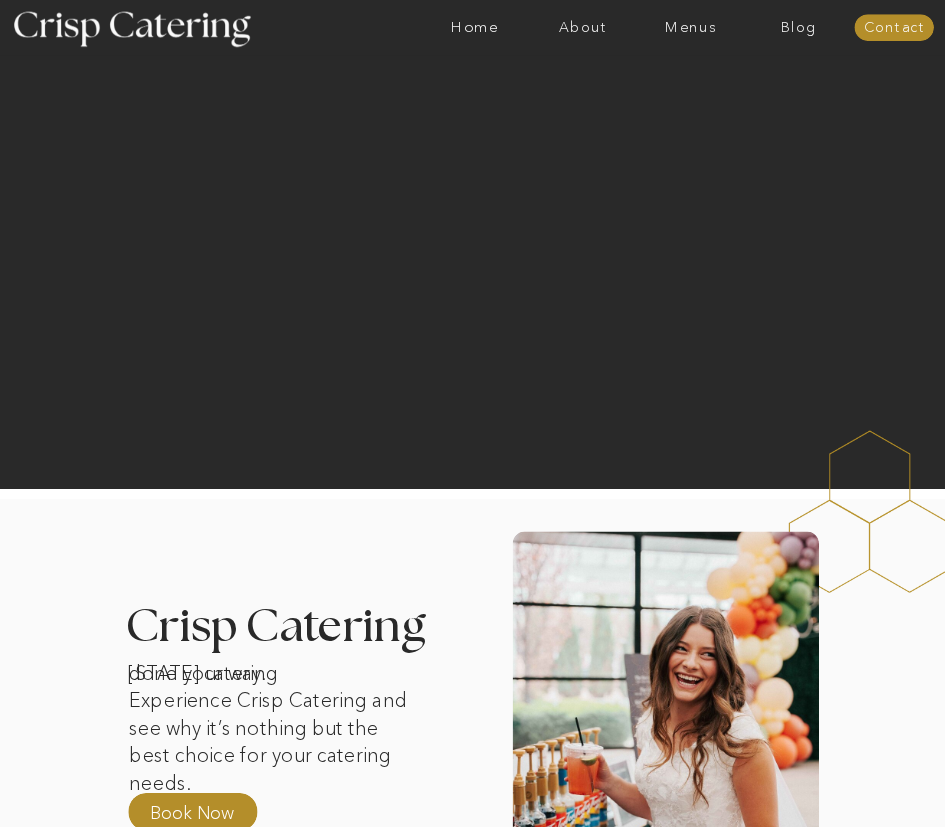 scroll, scrollTop: 0, scrollLeft: 0, axis: both 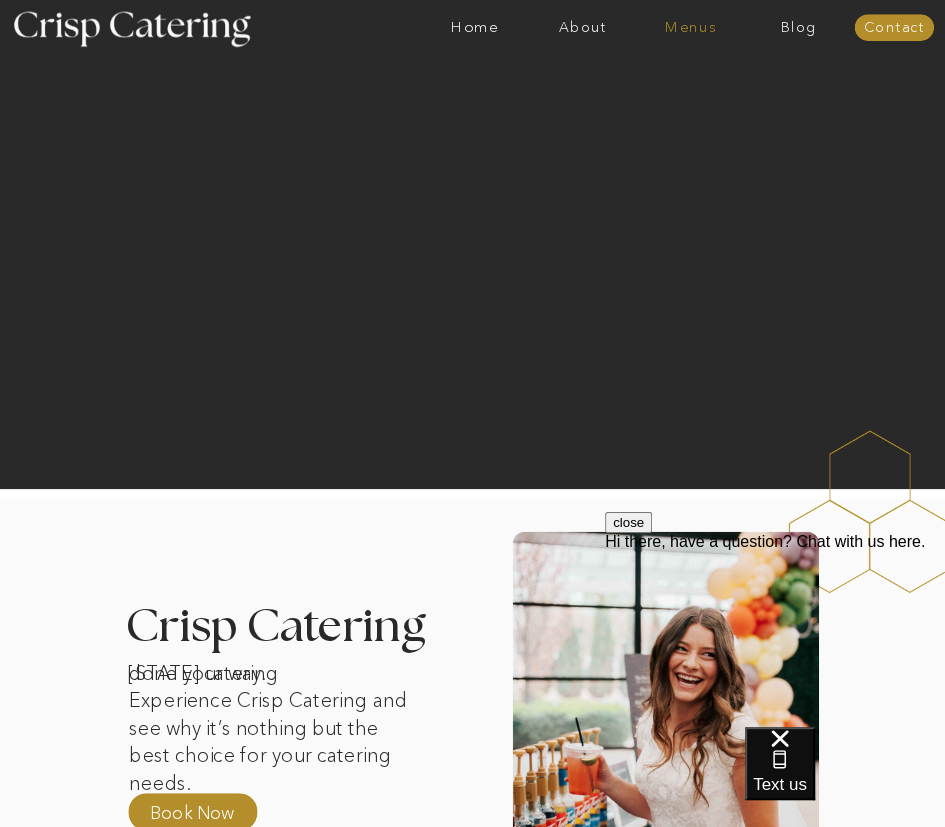 click on "Menus" at bounding box center (691, 28) 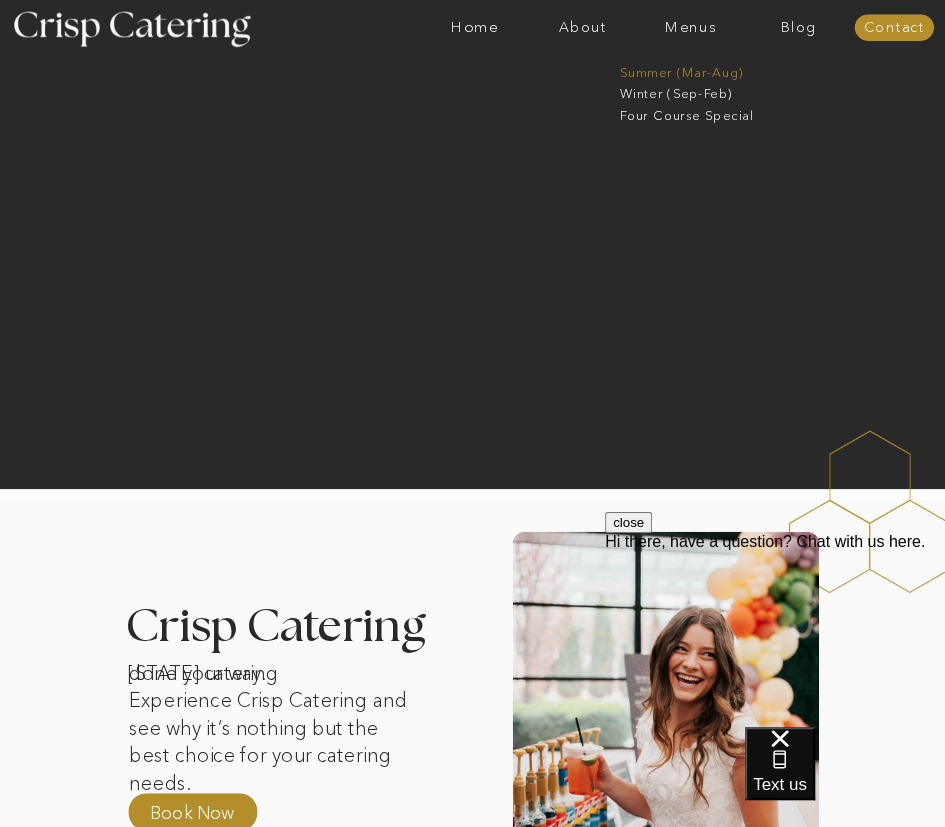 click on "Summer (Mar-Aug)" at bounding box center [698, 71] 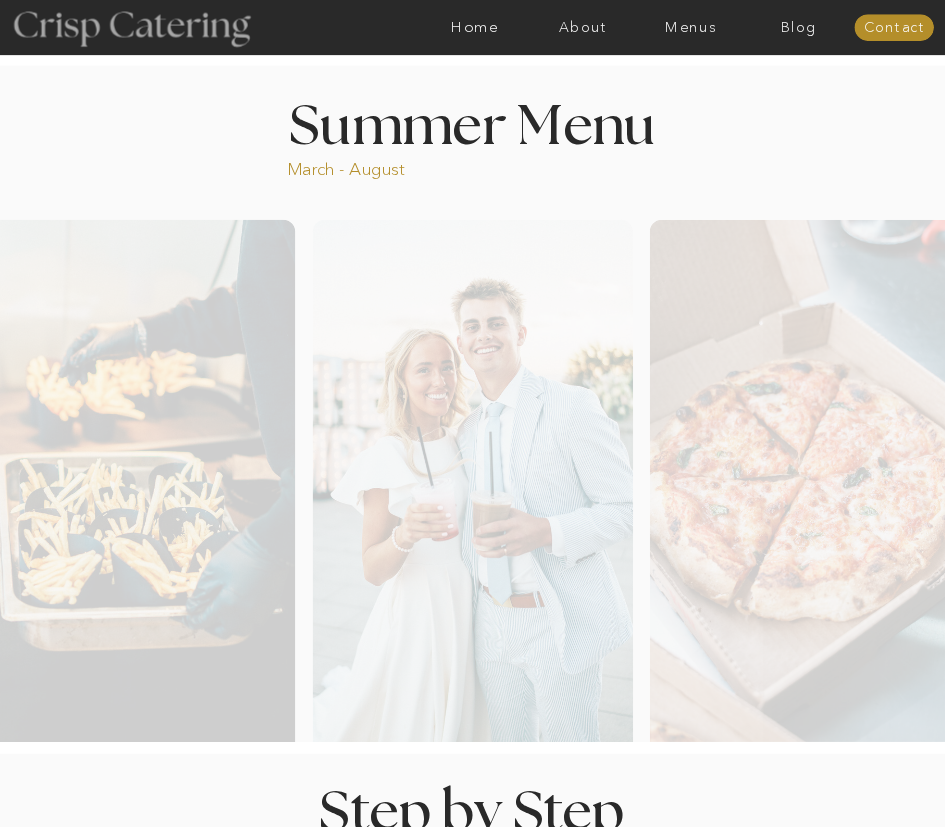scroll, scrollTop: 0, scrollLeft: 0, axis: both 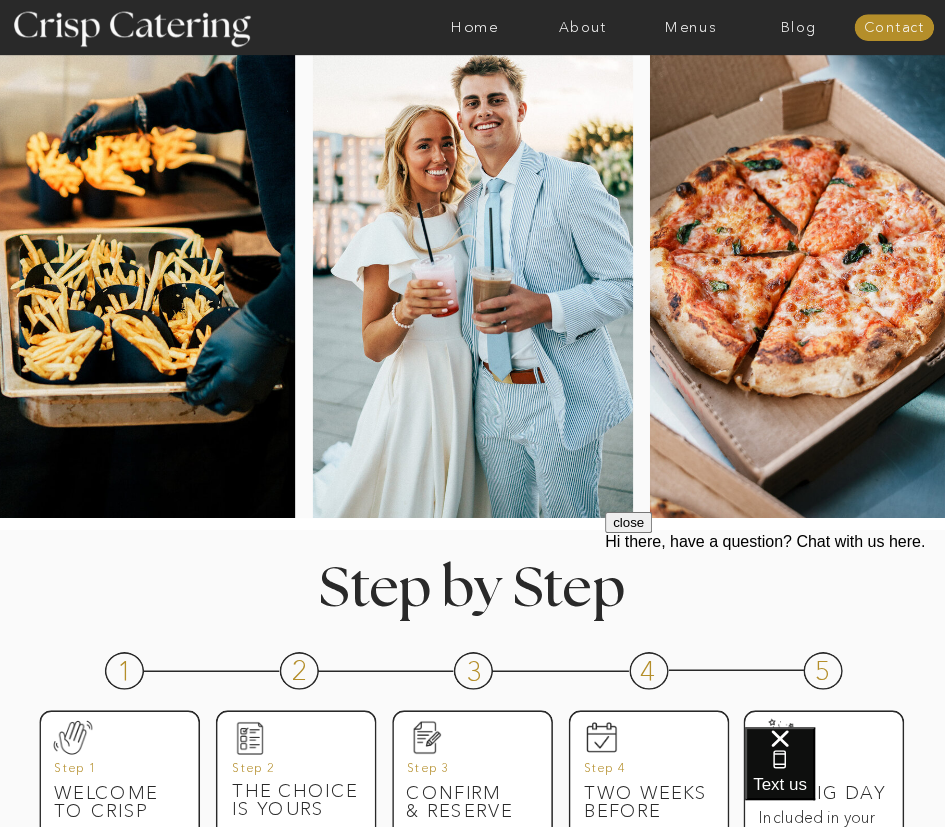 click at bounding box center [473, 257] 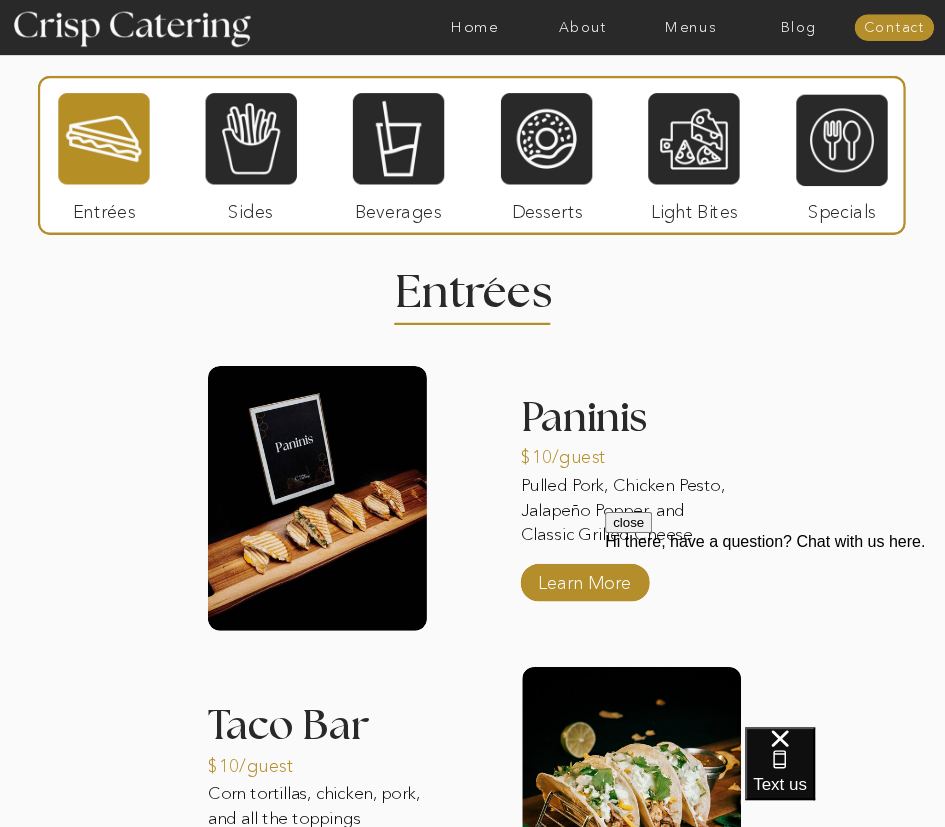 scroll, scrollTop: 1386, scrollLeft: 0, axis: vertical 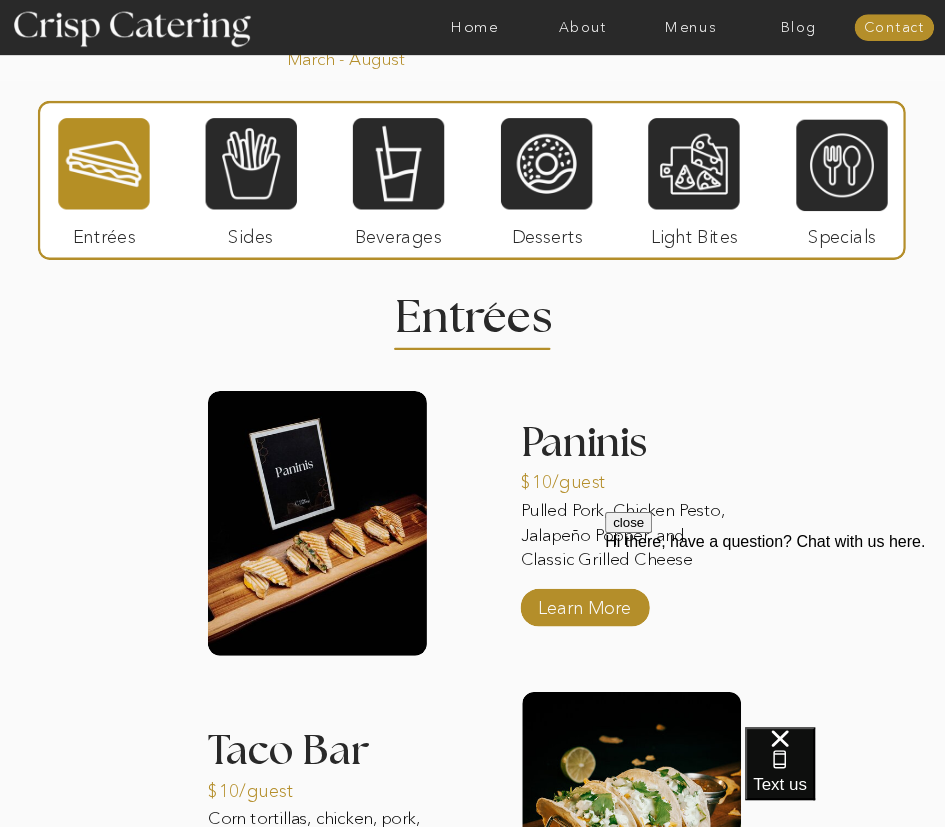 click at bounding box center [546, 163] 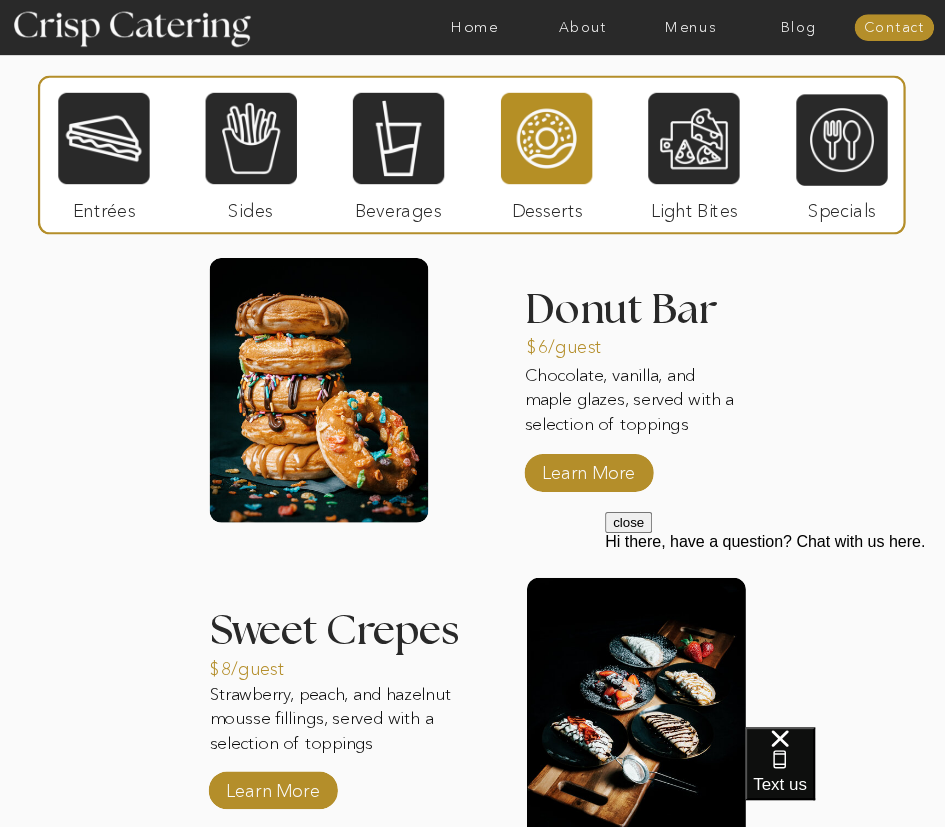 scroll, scrollTop: 1526, scrollLeft: 0, axis: vertical 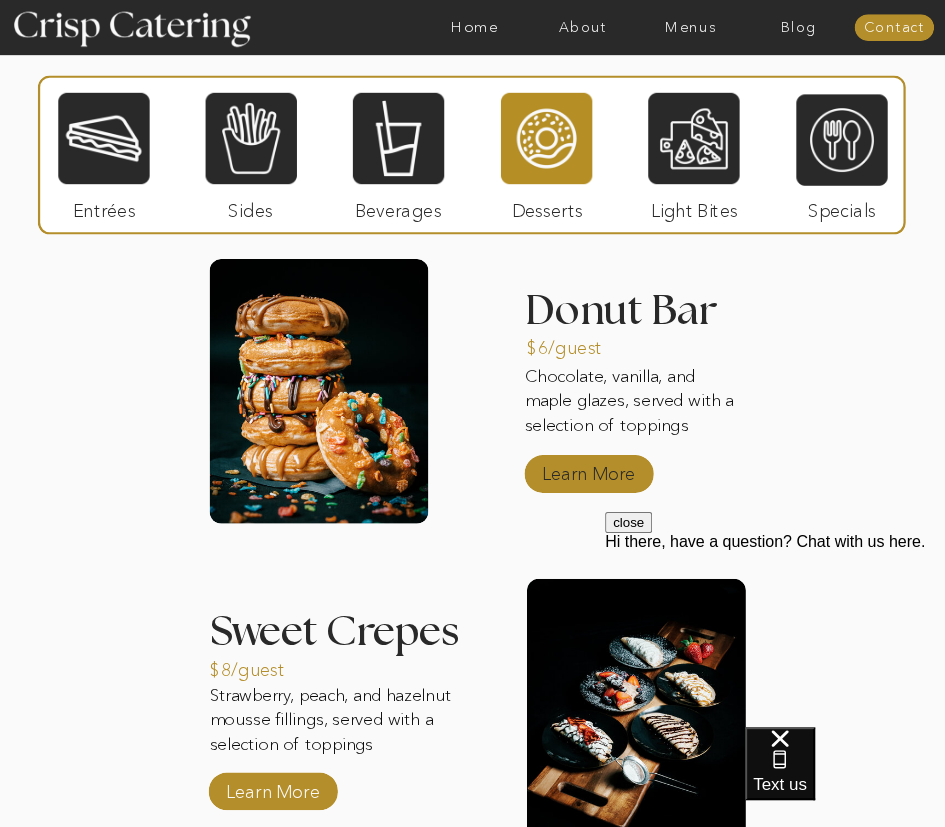 click on "Learn More" at bounding box center [588, 470] 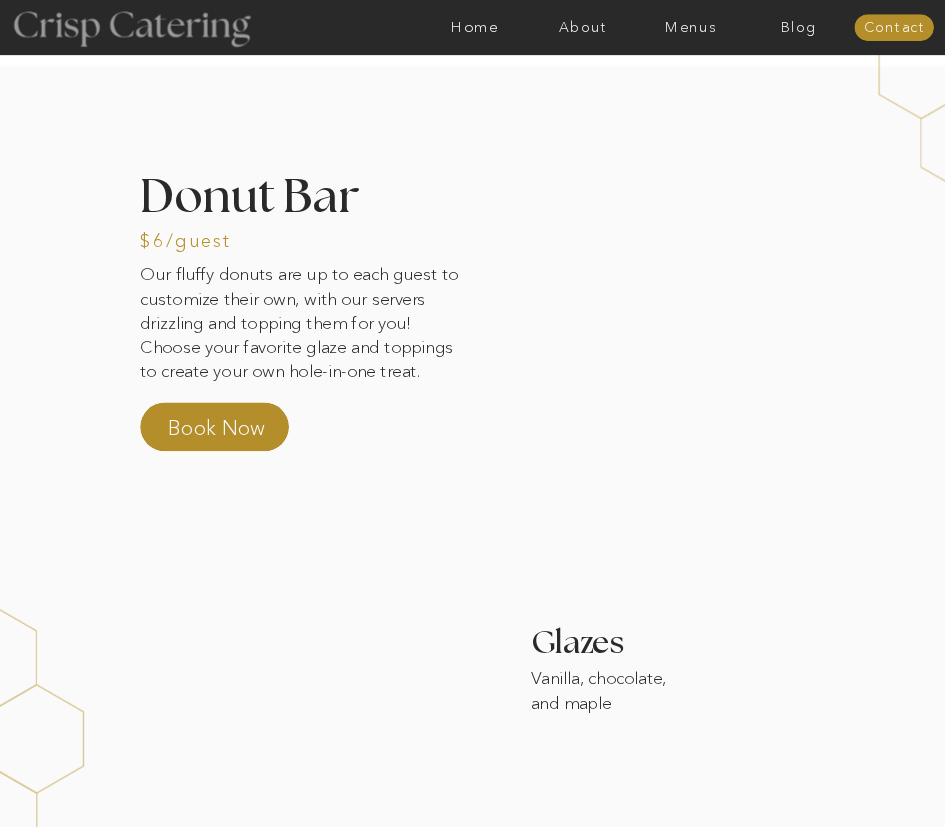 scroll, scrollTop: 0, scrollLeft: 0, axis: both 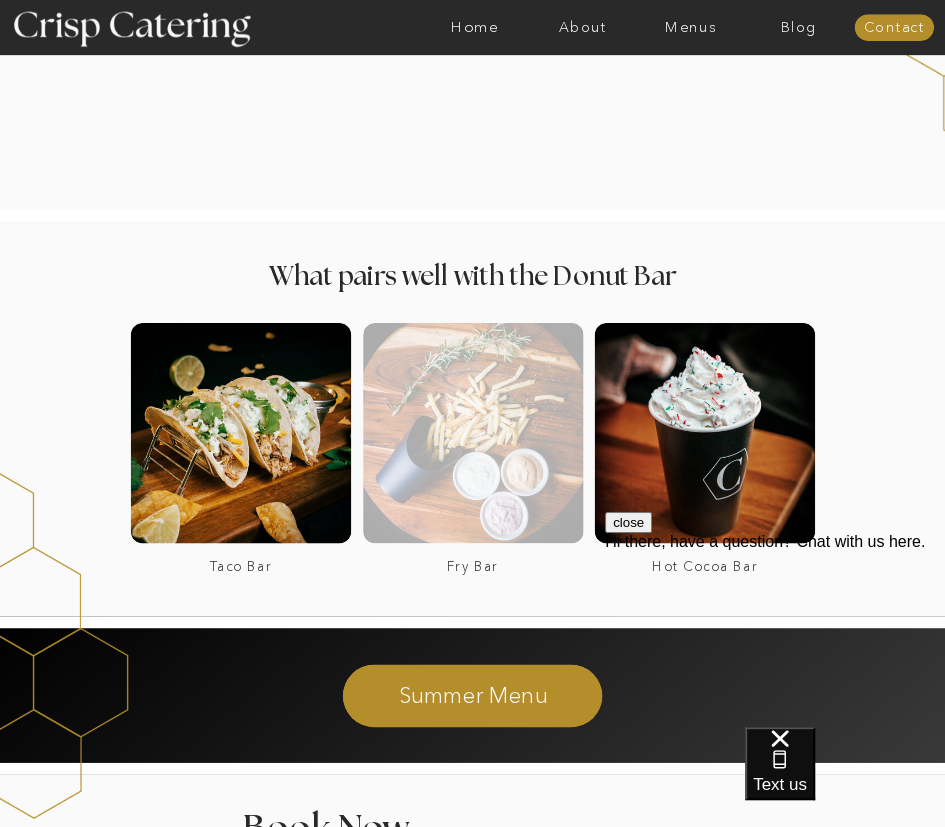 click at bounding box center (473, 433) 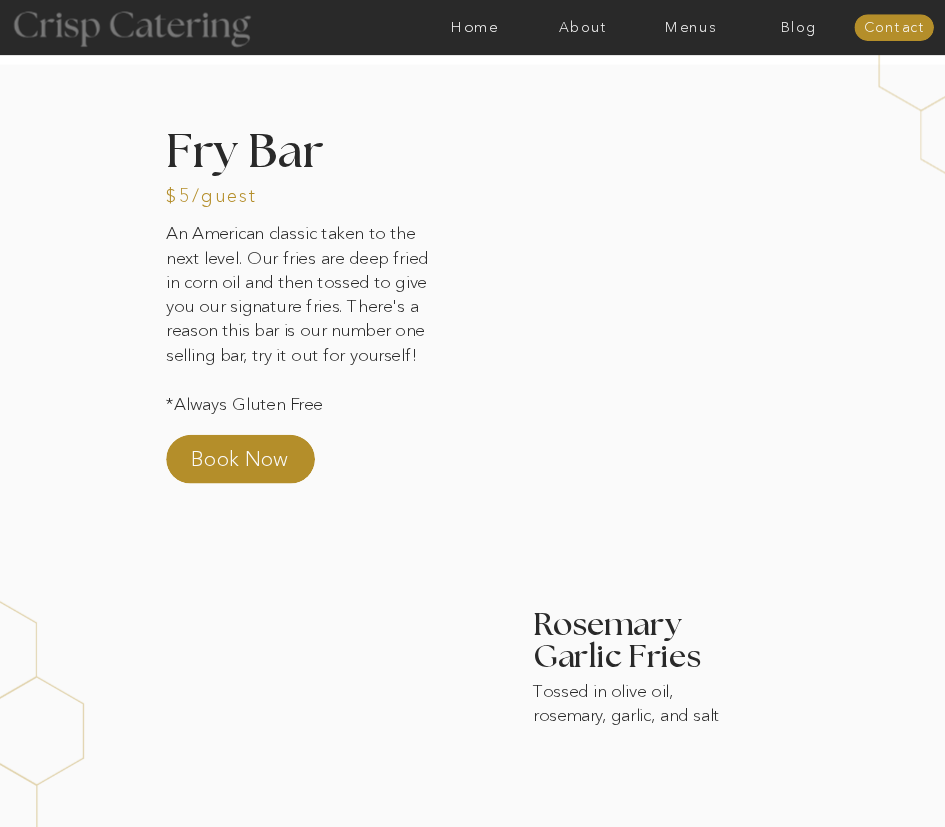 scroll, scrollTop: 0, scrollLeft: 0, axis: both 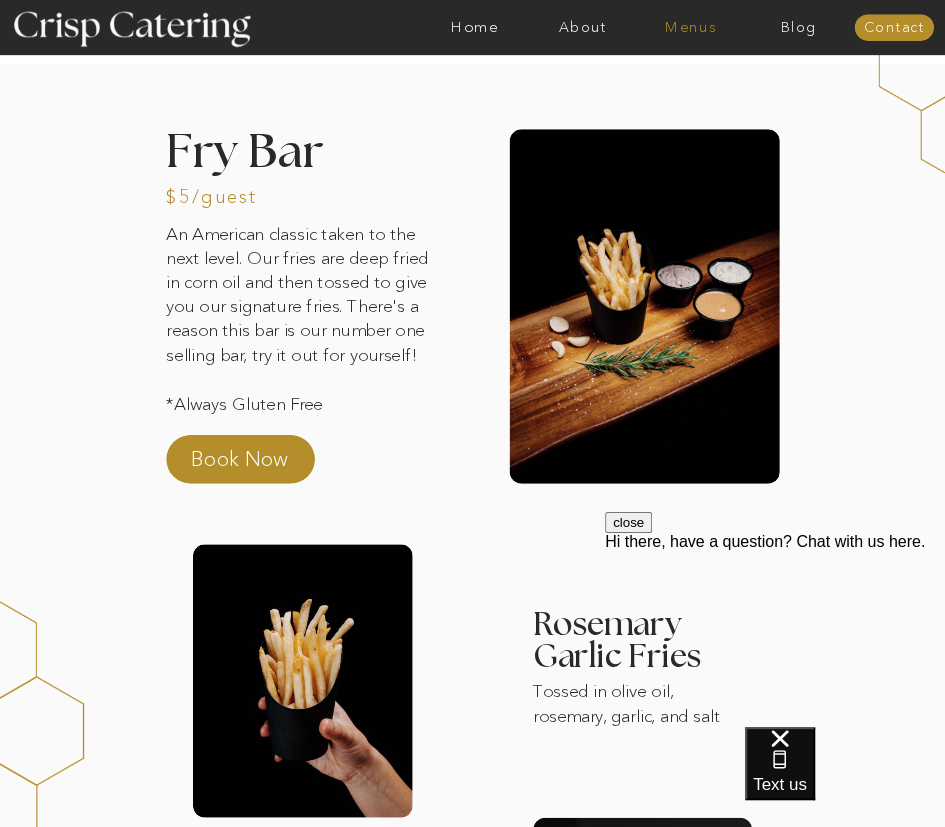 click on "Menus" at bounding box center (691, 28) 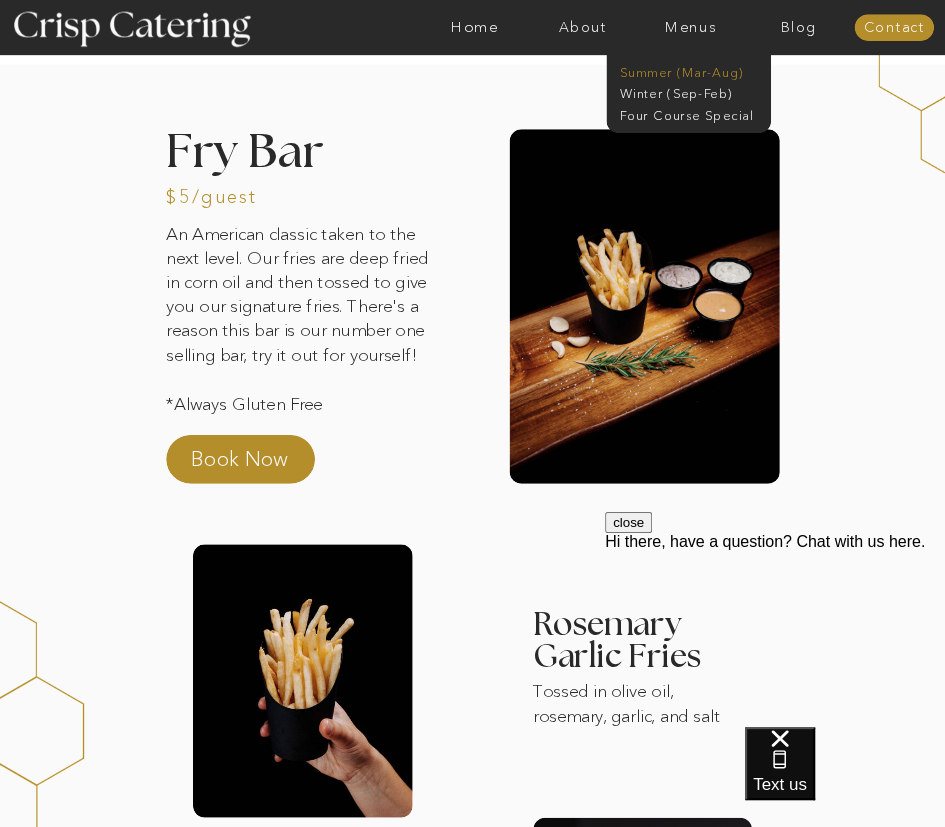 click on "Summer (Mar-Aug)" at bounding box center (698, 71) 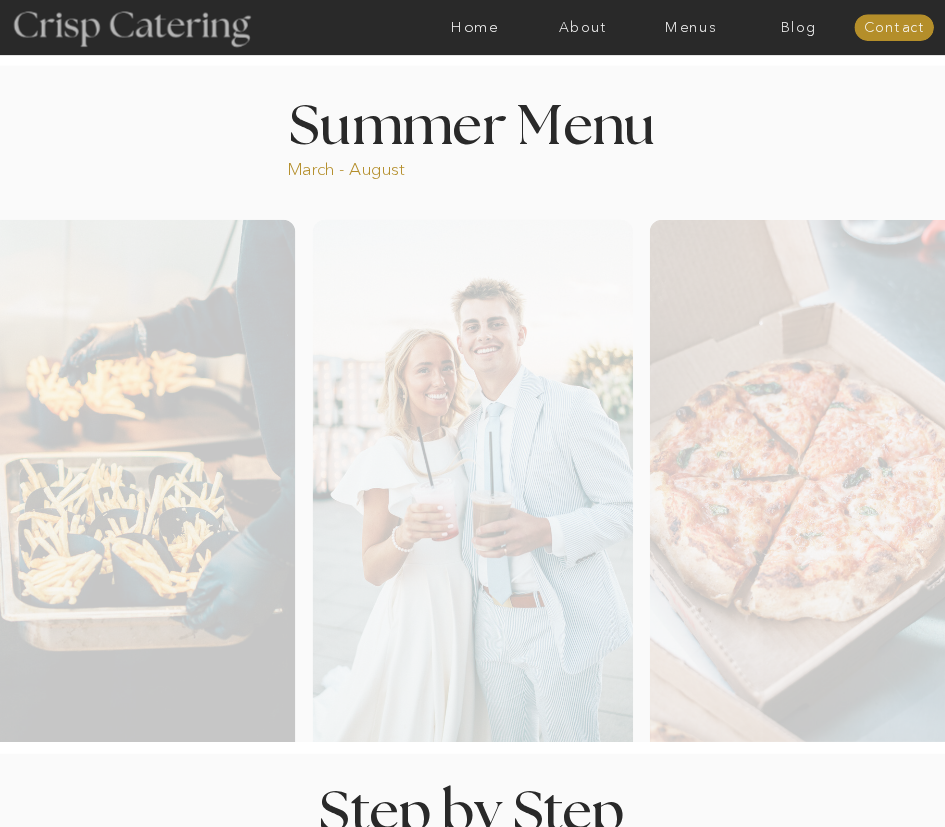 scroll, scrollTop: 0, scrollLeft: 0, axis: both 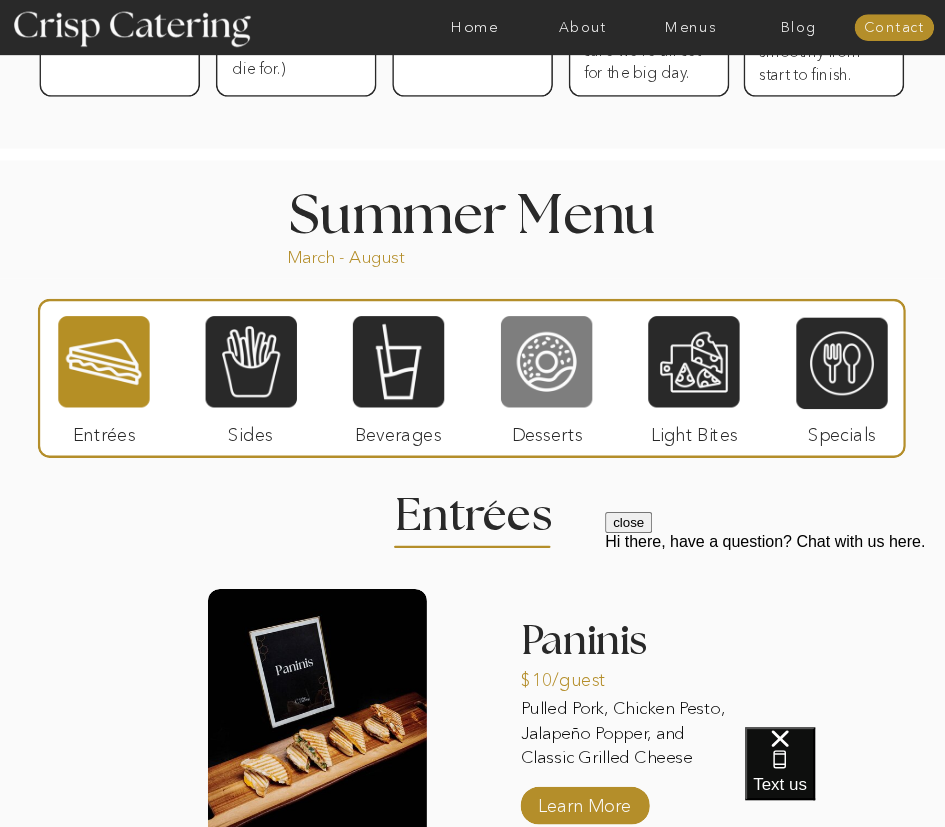 click at bounding box center (546, 361) 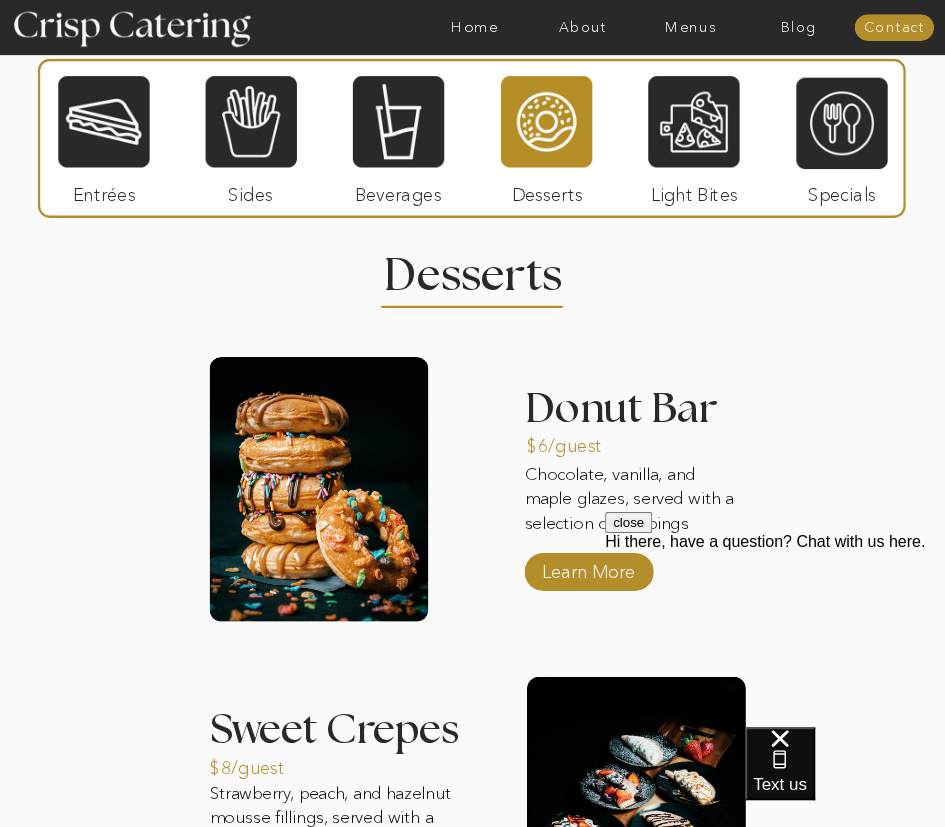 scroll, scrollTop: 1364, scrollLeft: 0, axis: vertical 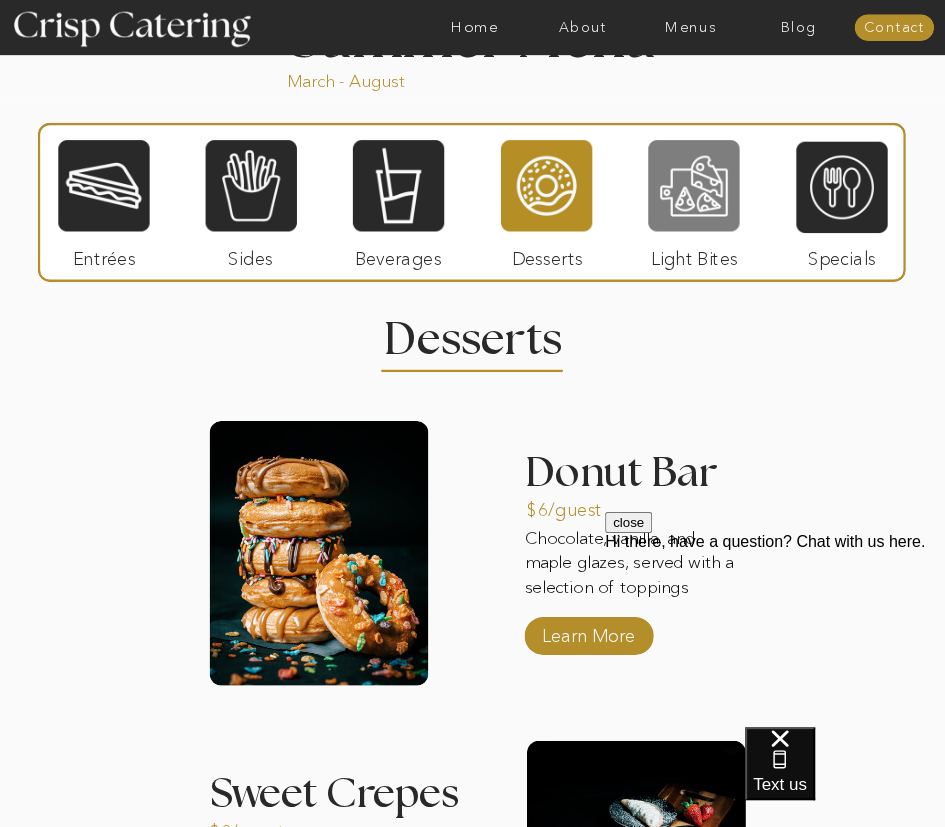 click at bounding box center (693, 185) 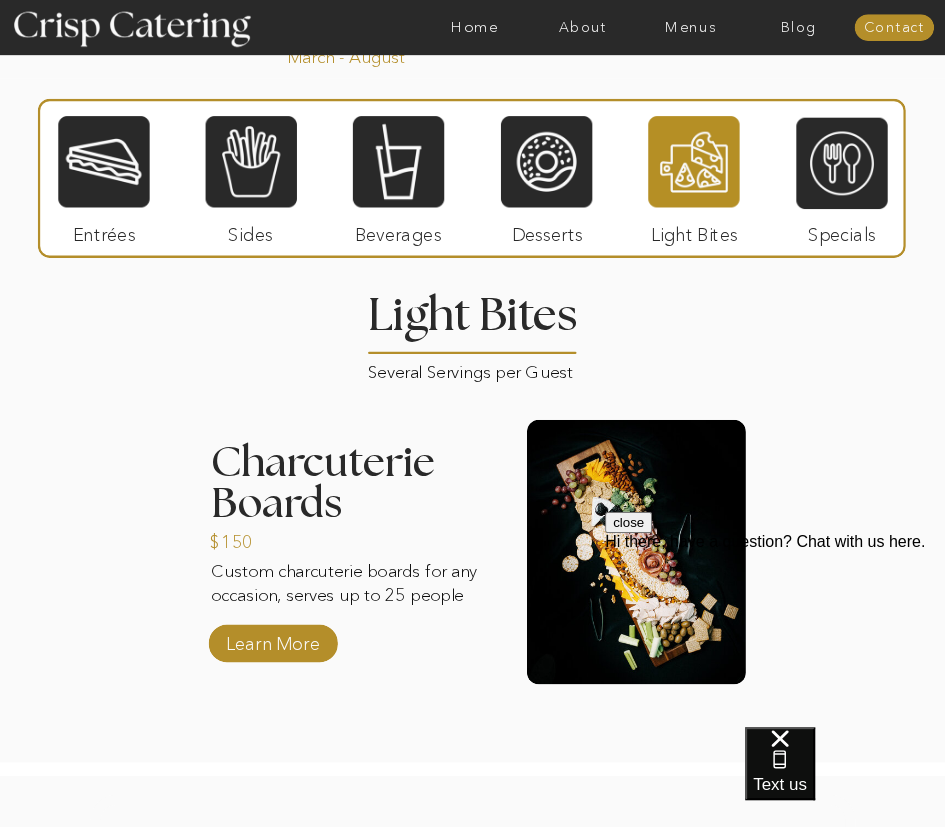 scroll, scrollTop: 1352, scrollLeft: 0, axis: vertical 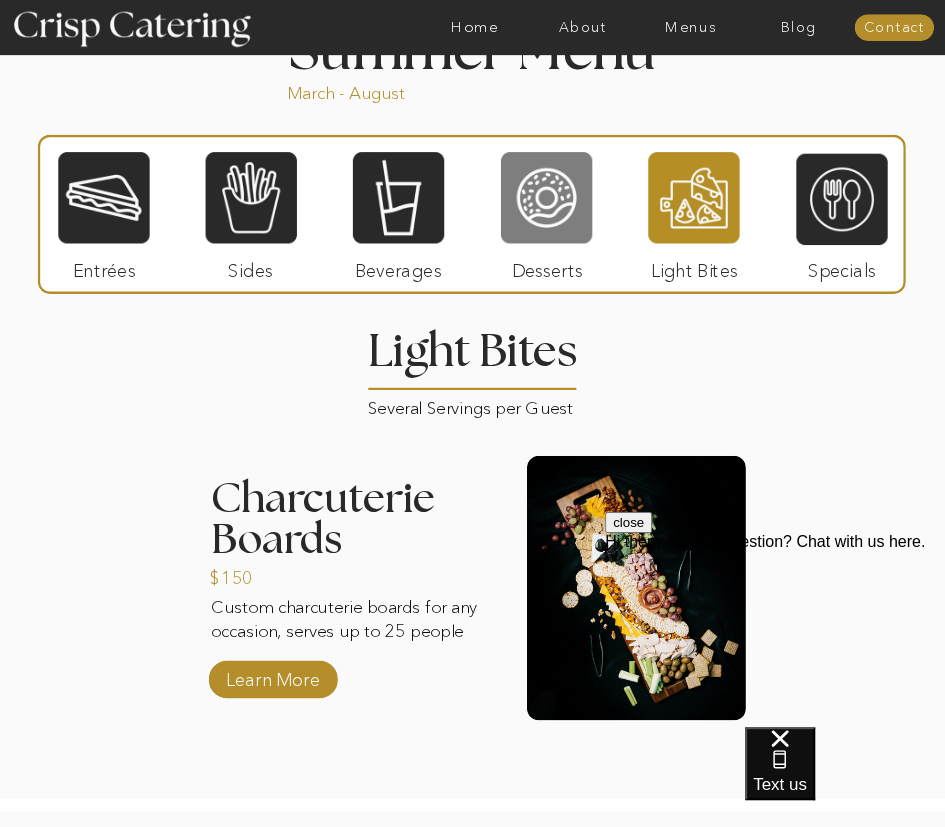 click at bounding box center [546, 197] 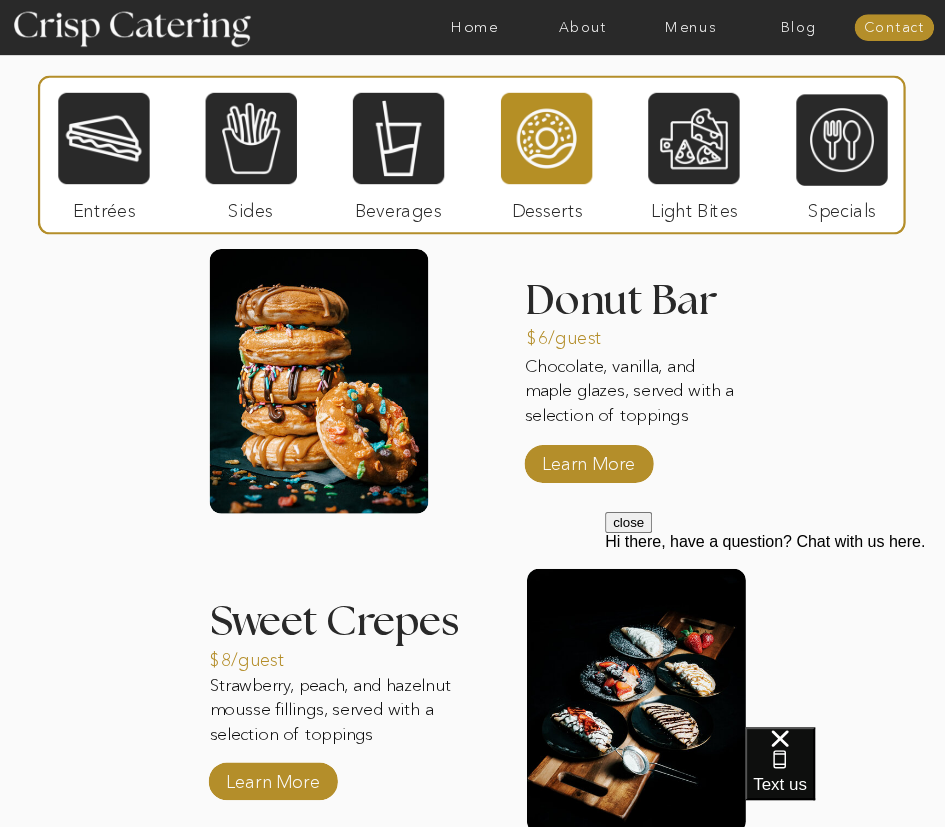 scroll, scrollTop: 1538, scrollLeft: 0, axis: vertical 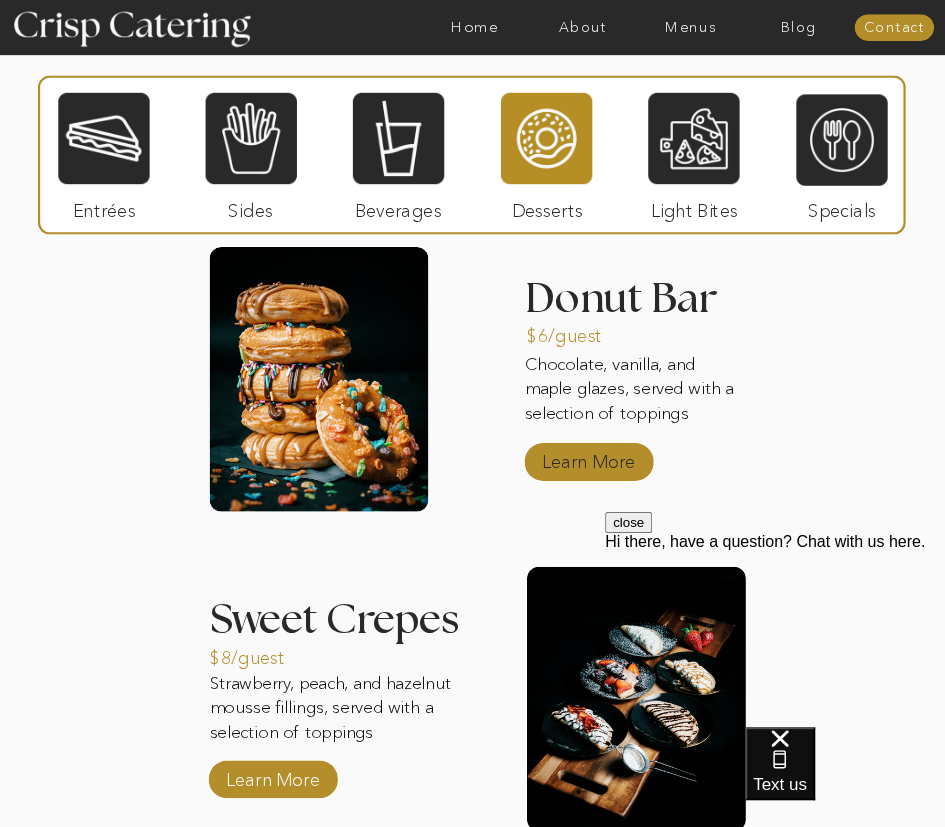 click on "Learn More" at bounding box center (588, 458) 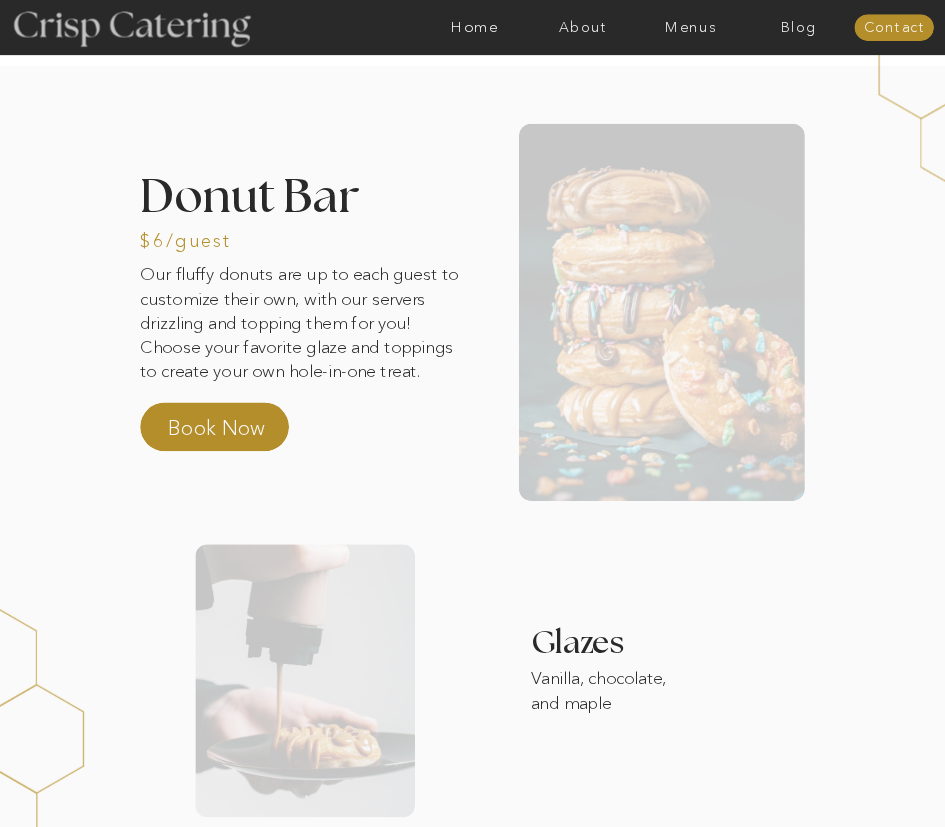 scroll, scrollTop: 0, scrollLeft: 0, axis: both 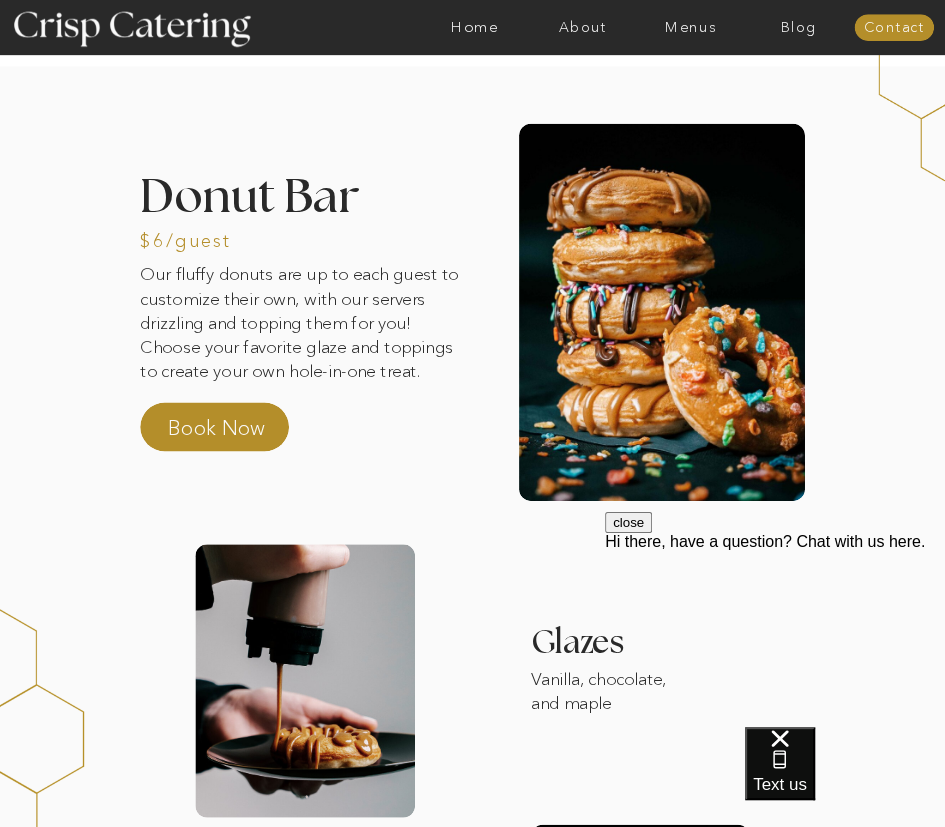click on "About Home Menus Contact Blog About Crisp Crisp Cares Reviews faq About Home Menus Contact Blog Winter (Sep-Feb) Summer (Mar-Aug) About Home Menus Contact Blog Four Course Special Our fluffy donuts are up to each guest to customize their own, with our servers drizzling and topping them for you! Choose your favorite glaze and toppings to create your own hole-in-one treat. Donut Bar Vanilla, chocolate, and maple Glazes Rainbow sprinkles, chocolate sprinkles, Fruity Pebbles, whipped cream, Oreos Toppings Book Now $6/guest Hot Cocoa Bar Fry Bar Taco Bar What pairs well with the Donut Bar Summer Menu We're so excited to work with you! Fill out the form below to give us some details about your event, and a member of our team will reach out within 12 hours. Book Now Thank you for getting in touch. We will reply to you within 24 hours. Privacy Policy Terms and Conditions Back to Top © 2024 Crisp Catering
385-993-4062 Bundle & Save  with our Venue!  Home About Menus Contact Blog Contact About Crisp Crisp Cares FAQ" at bounding box center (472, 1431) 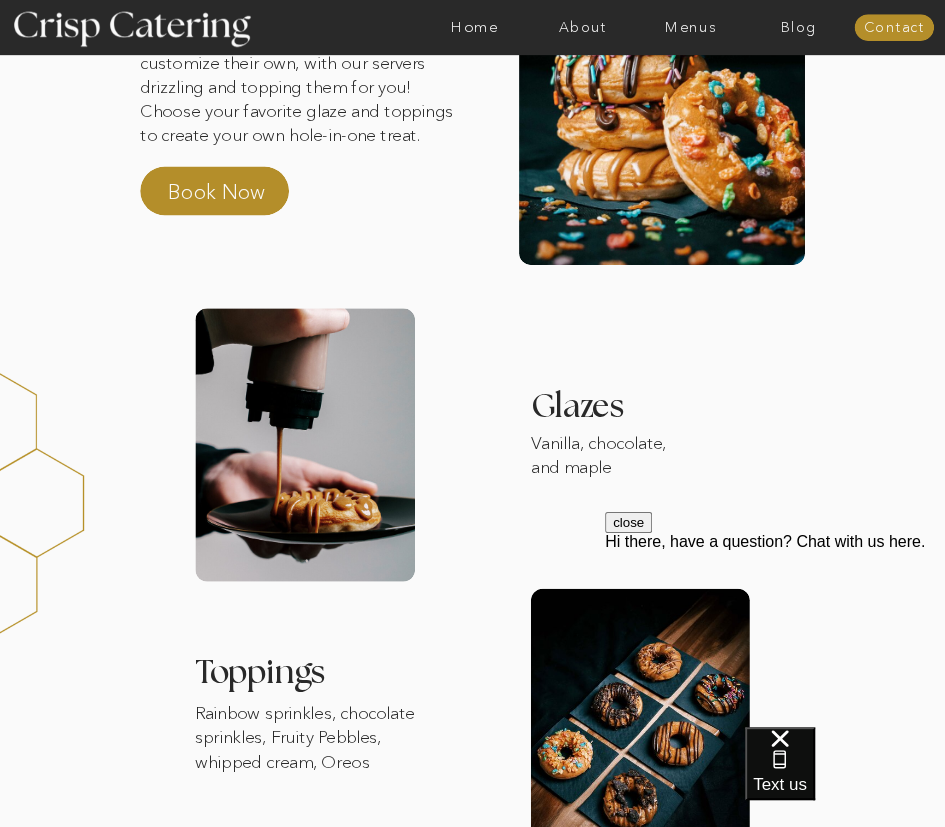 scroll, scrollTop: 0, scrollLeft: 0, axis: both 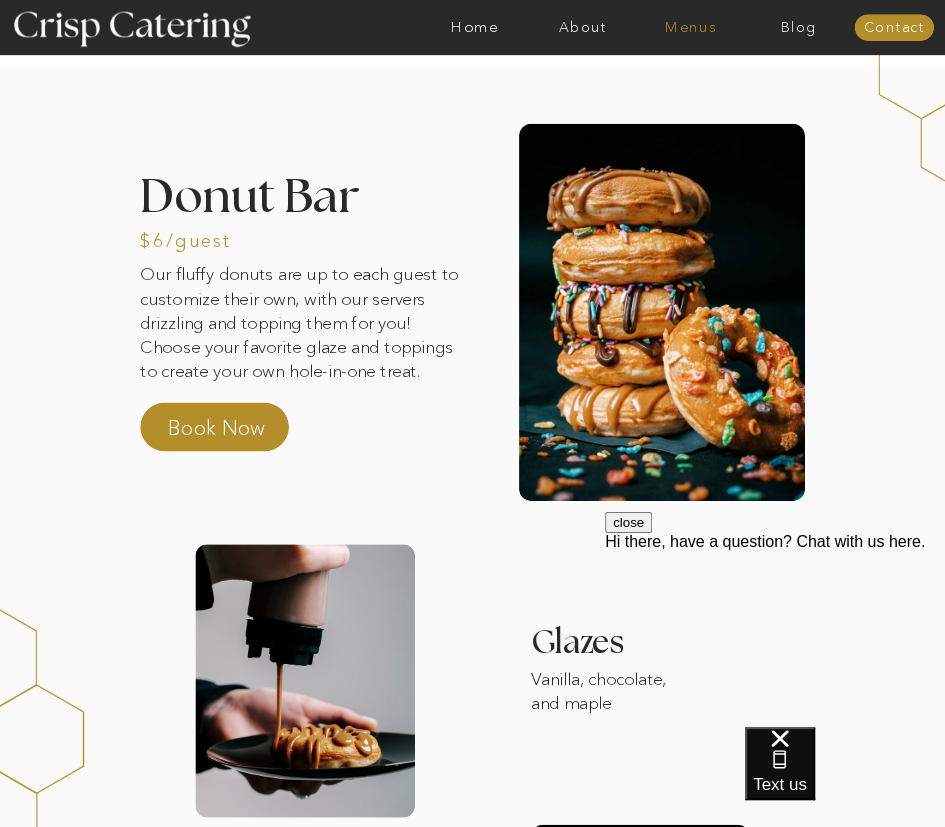 click on "Menus" at bounding box center (691, 28) 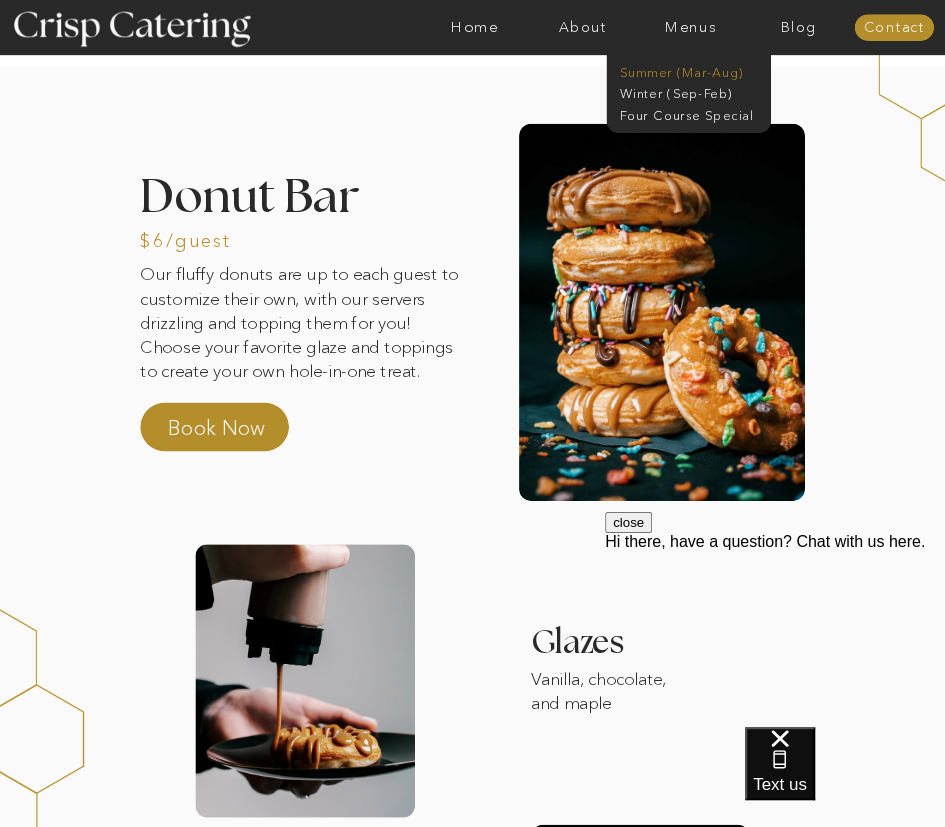 click on "Summer (Mar-Aug)" at bounding box center [698, 71] 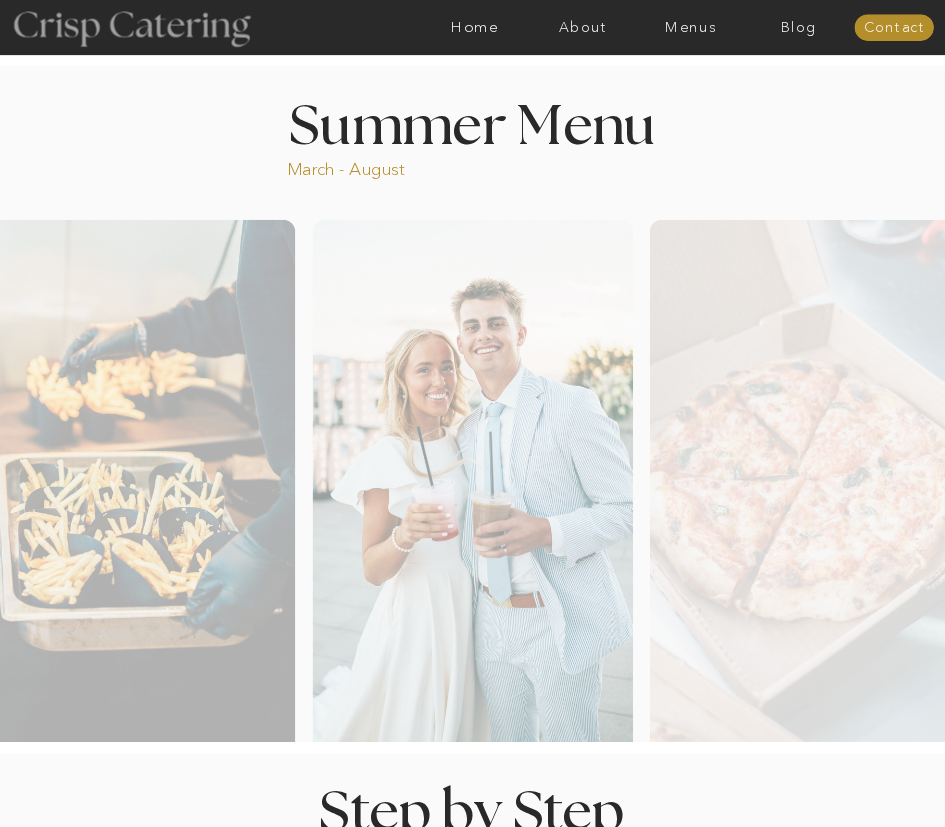 scroll, scrollTop: 0, scrollLeft: 0, axis: both 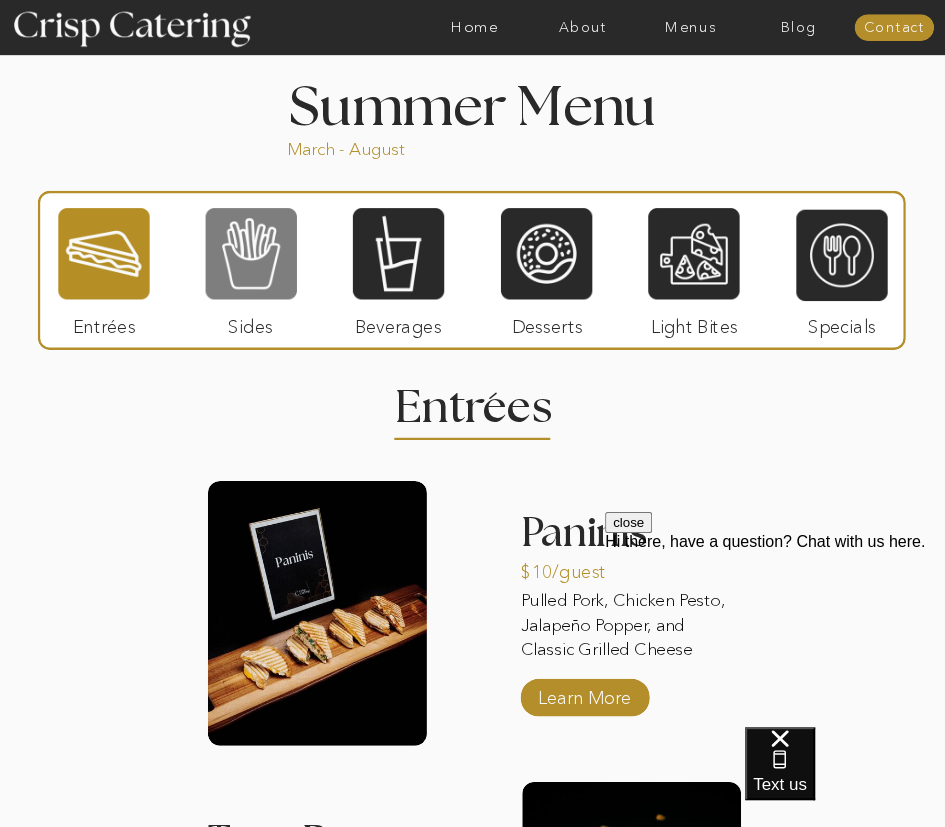 click at bounding box center (251, 253) 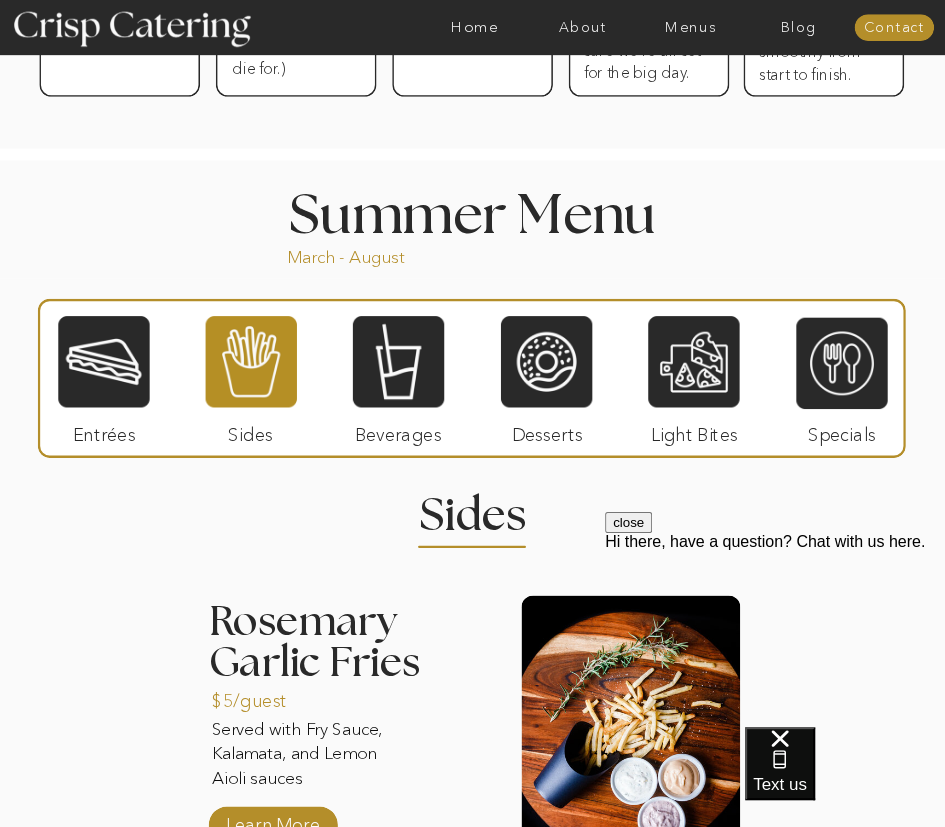 scroll, scrollTop: 1191, scrollLeft: 0, axis: vertical 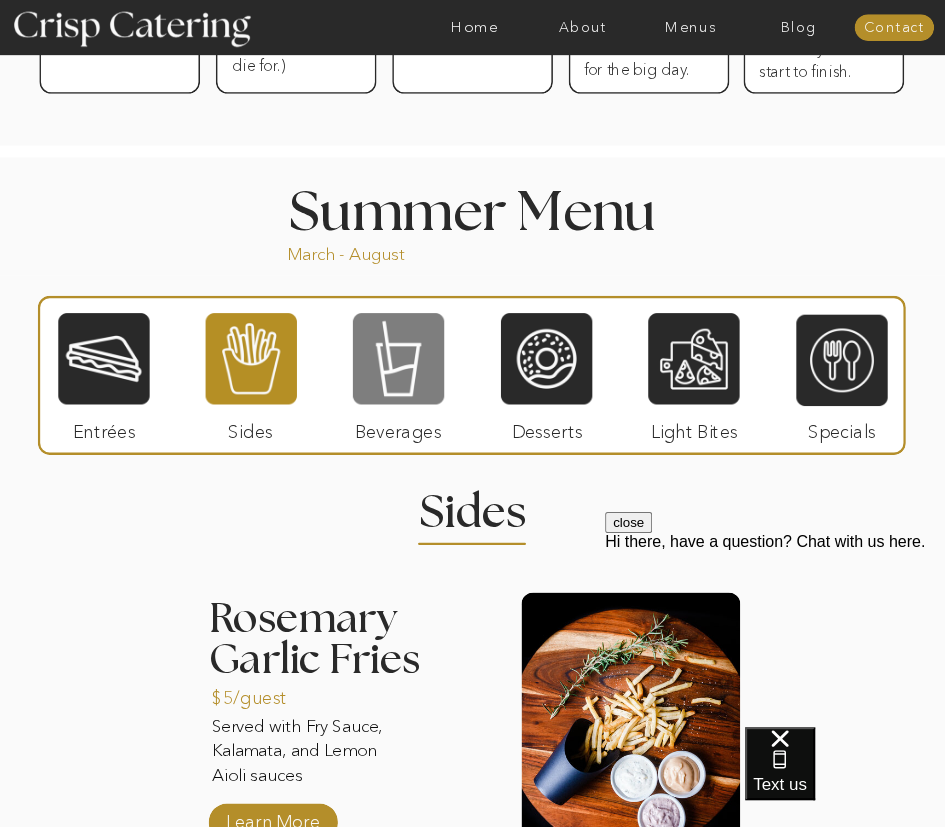 click at bounding box center [398, 358] 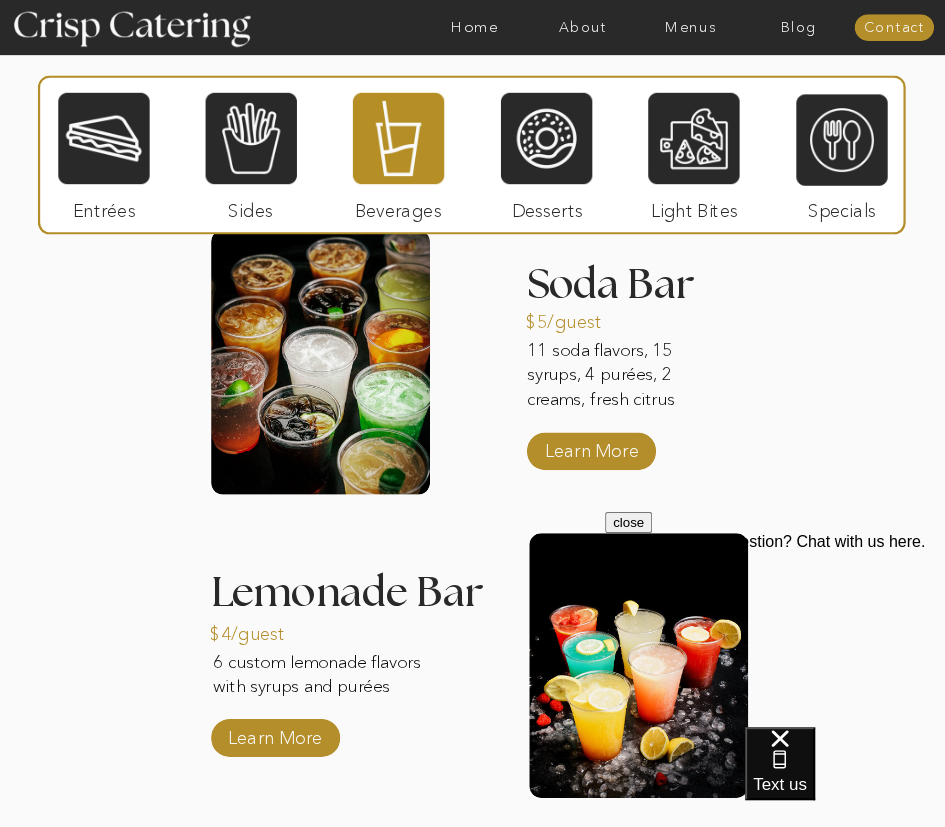 scroll, scrollTop: 1554, scrollLeft: 0, axis: vertical 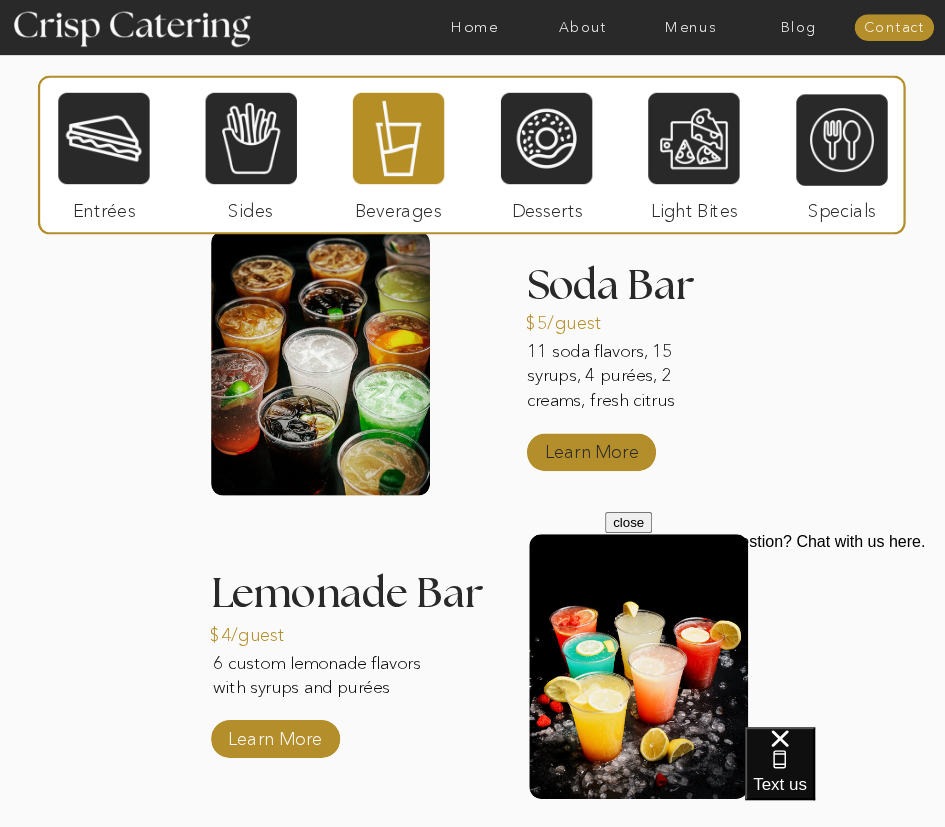 click on "Learn More" at bounding box center (591, 448) 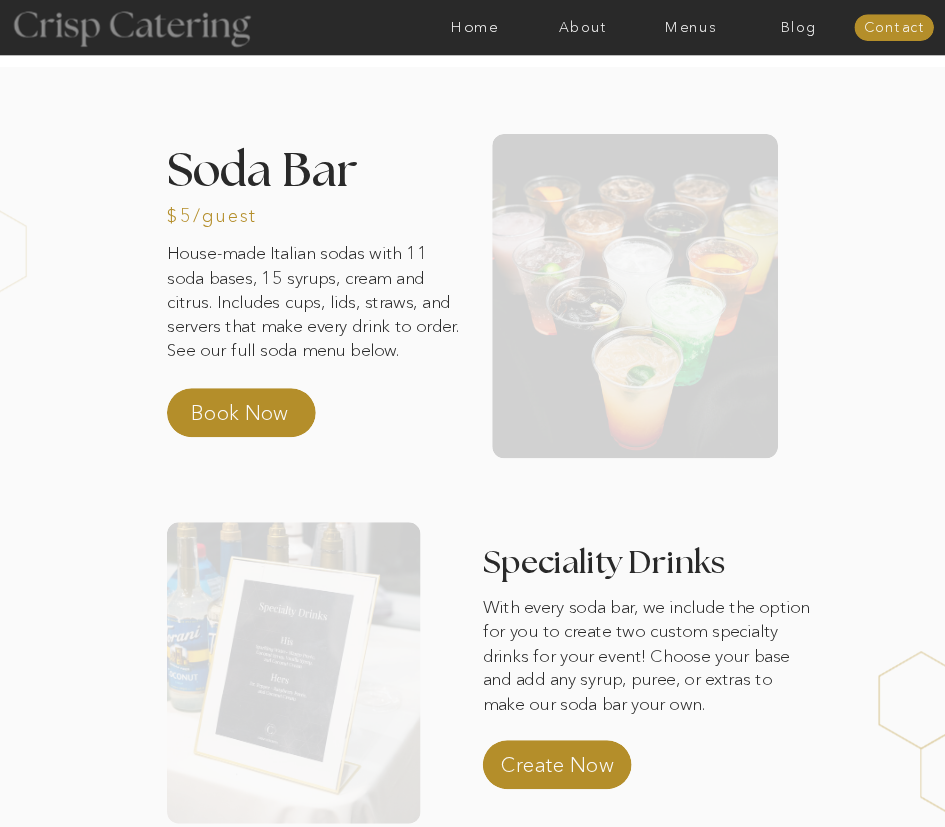 scroll, scrollTop: 0, scrollLeft: 0, axis: both 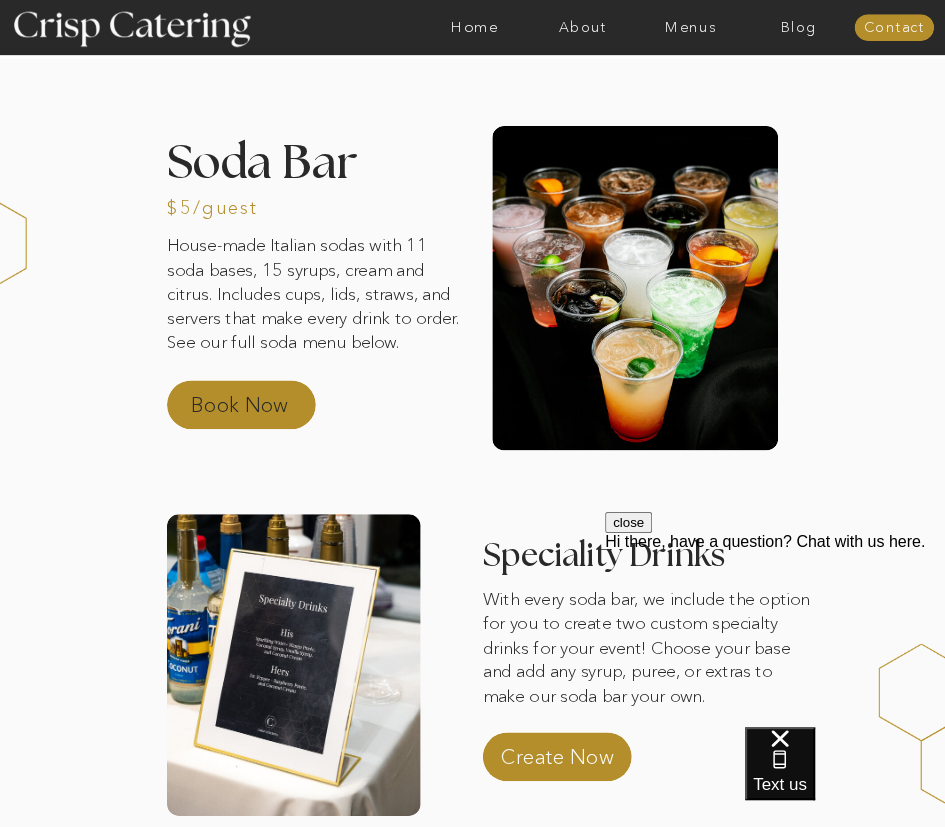 click on "Book Now" at bounding box center (260, 409) 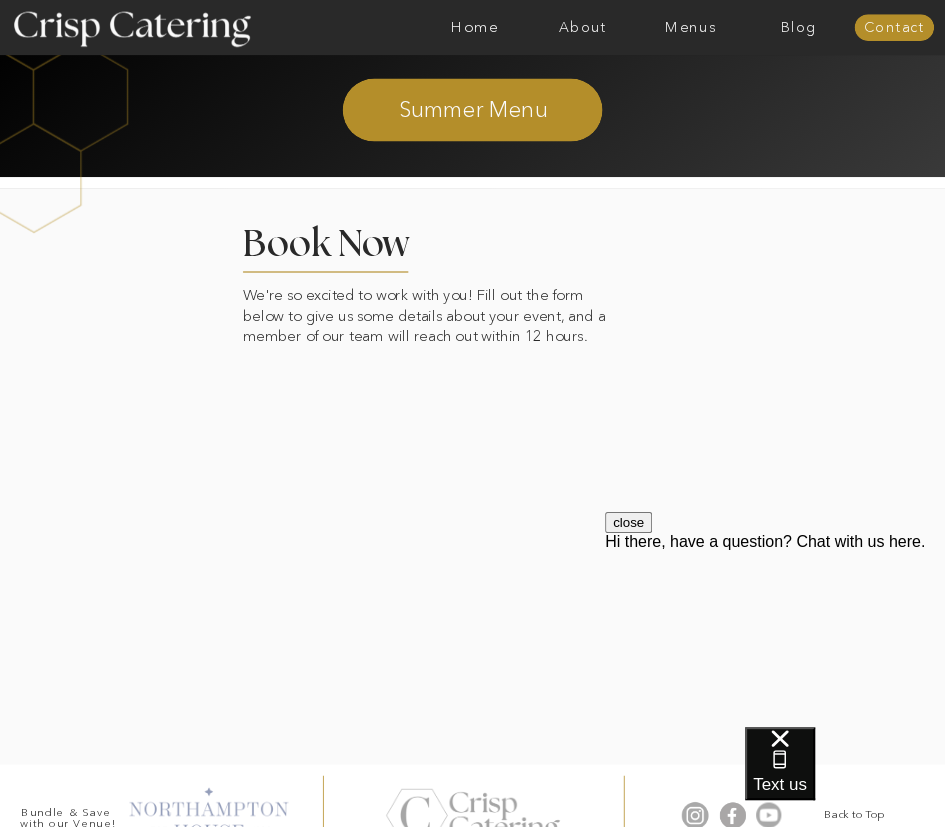 scroll, scrollTop: 2667, scrollLeft: 0, axis: vertical 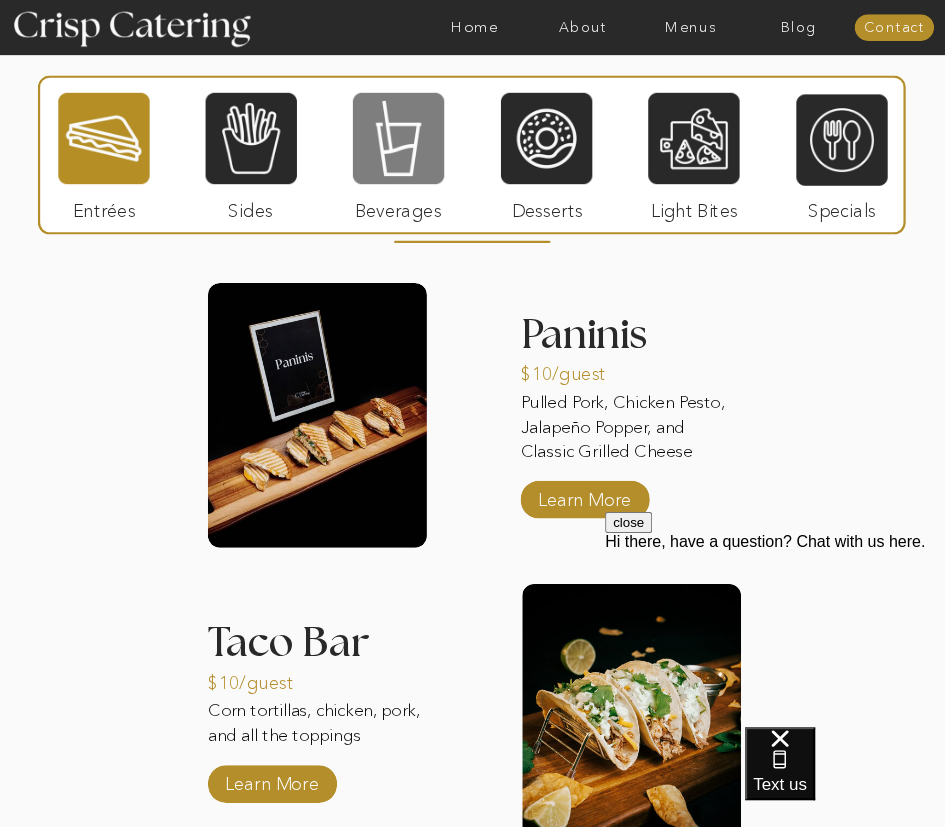 click at bounding box center (398, 138) 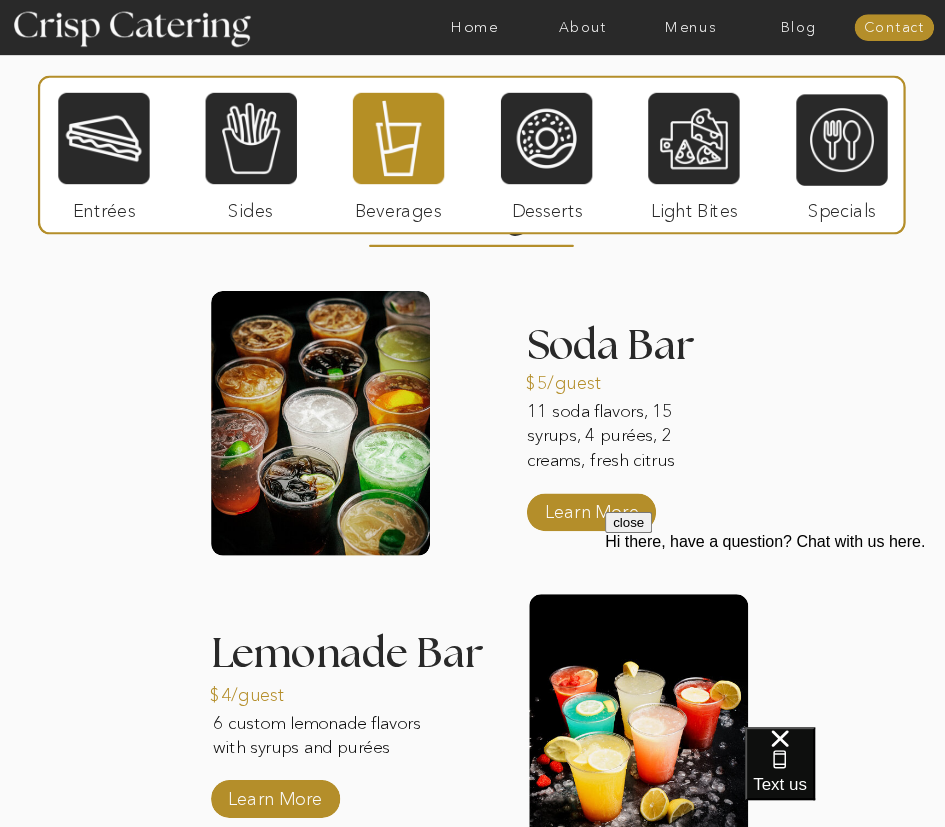 scroll, scrollTop: 1728, scrollLeft: 0, axis: vertical 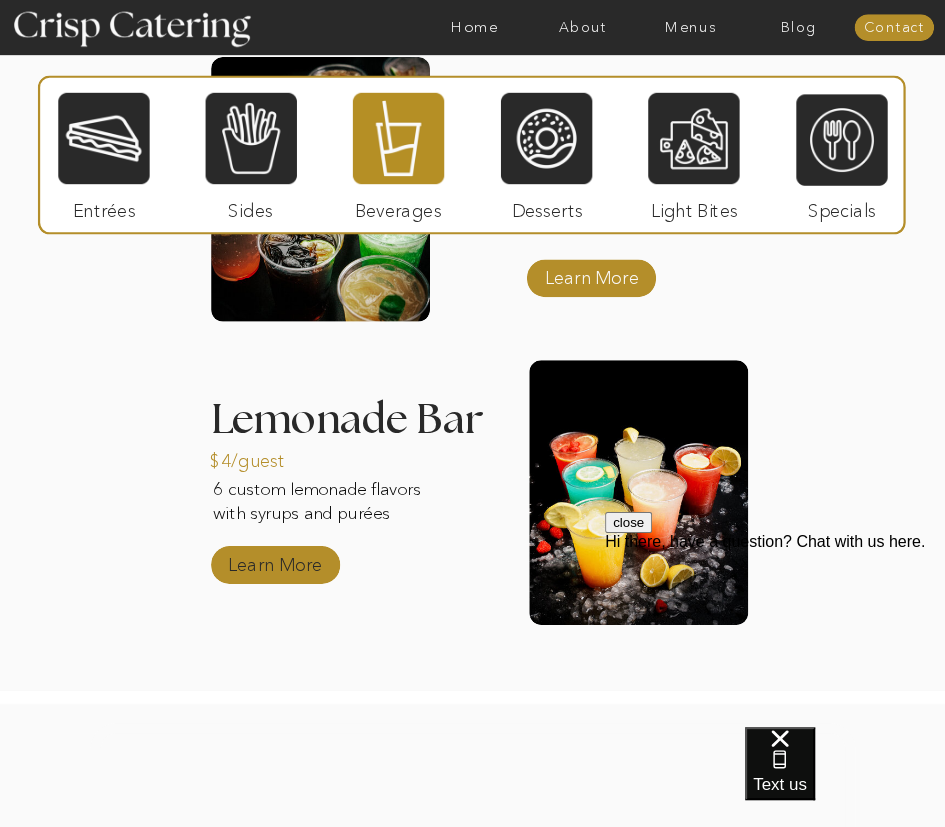 click on "Learn More" at bounding box center [275, 561] 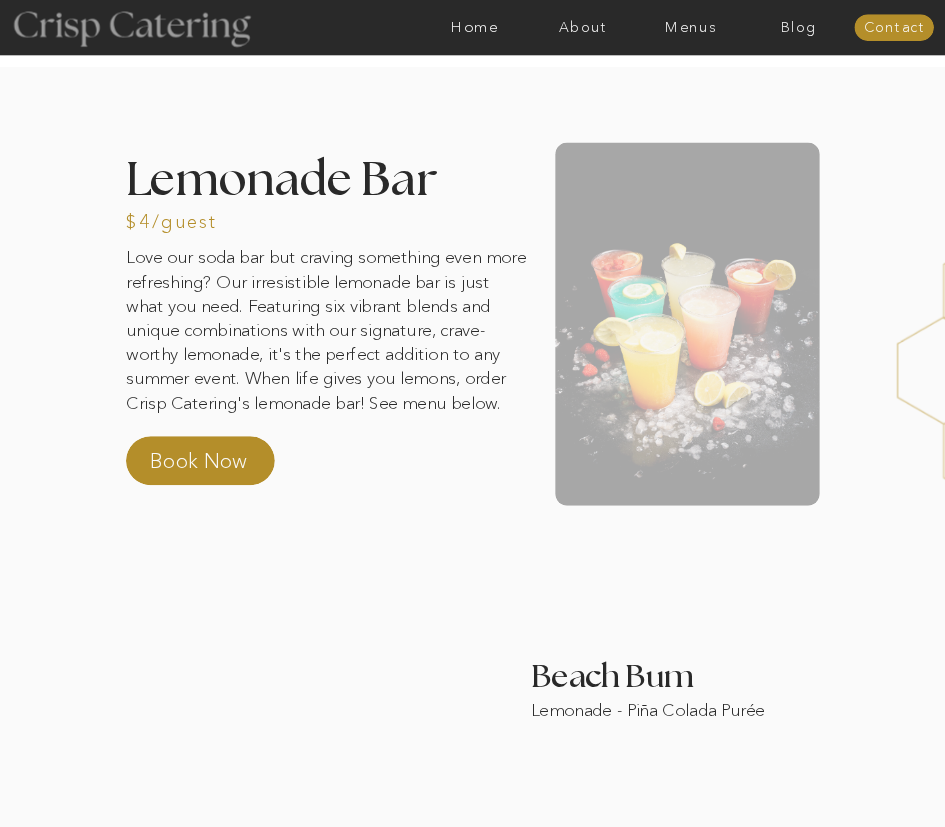 scroll, scrollTop: 0, scrollLeft: 0, axis: both 